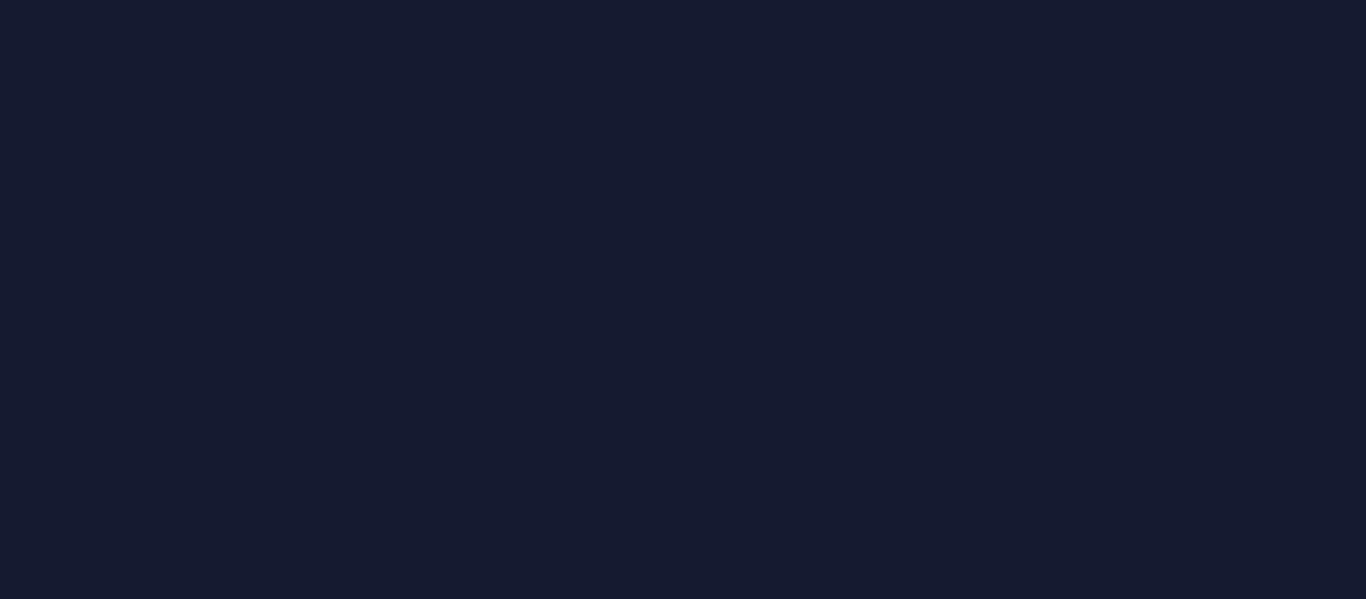 scroll, scrollTop: 0, scrollLeft: 0, axis: both 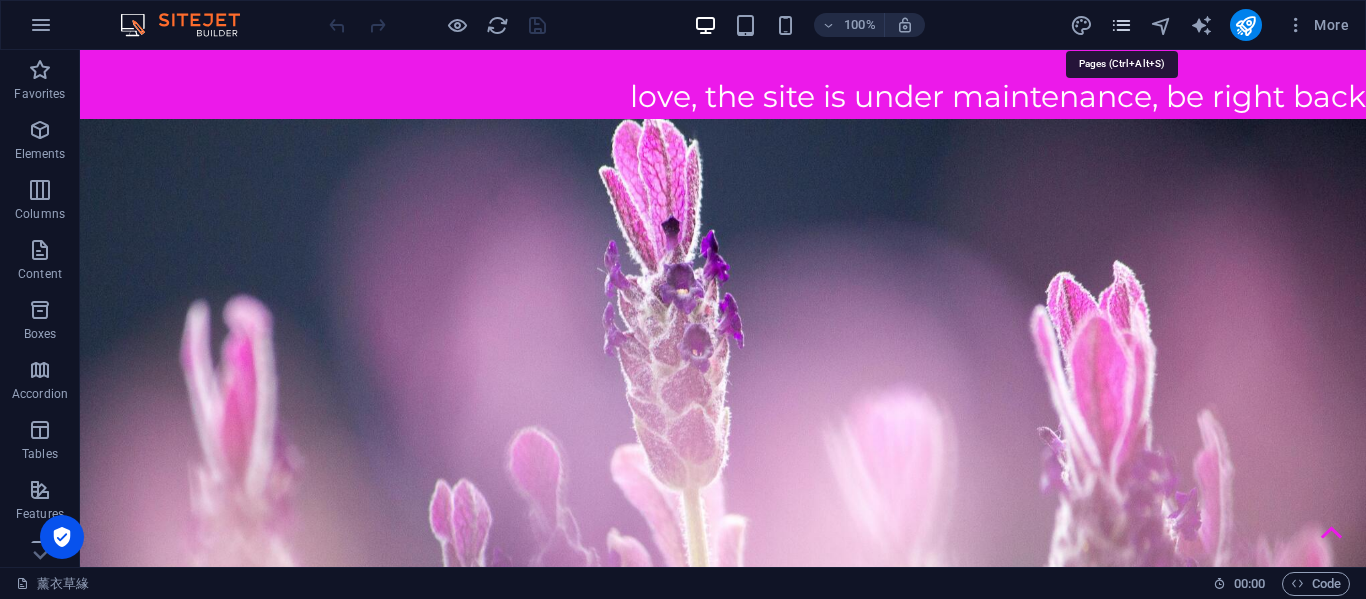 click at bounding box center (1121, 25) 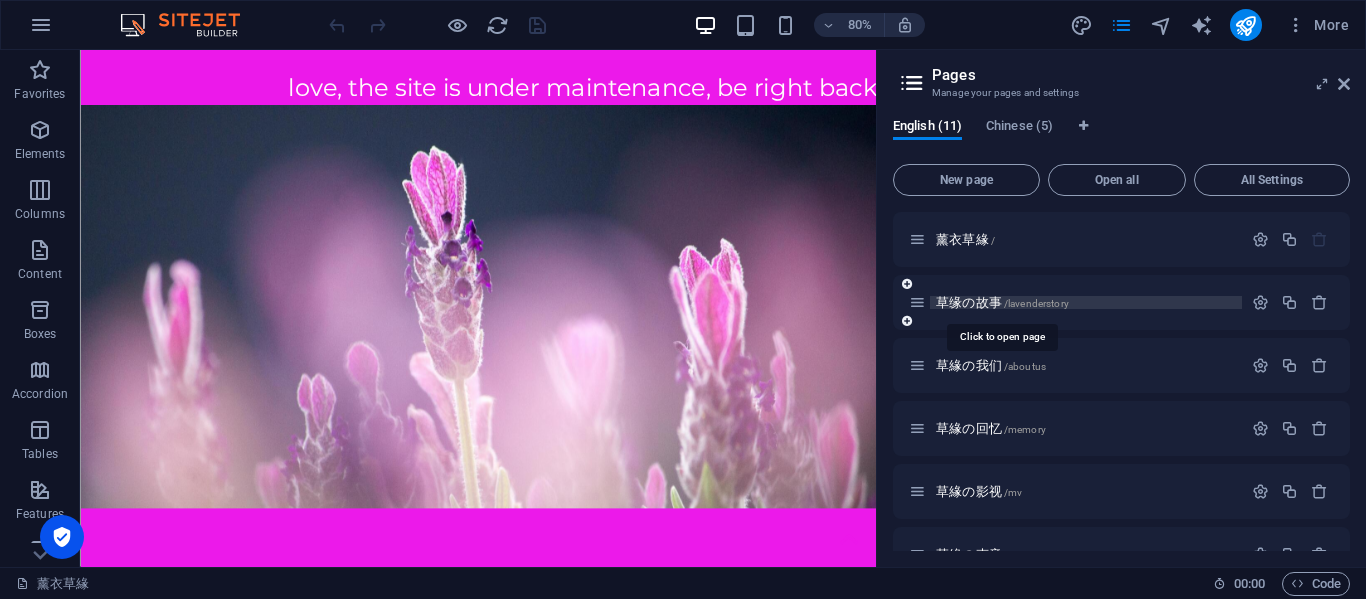 click on "草缘の故事 /lavenderstory" at bounding box center [1002, 302] 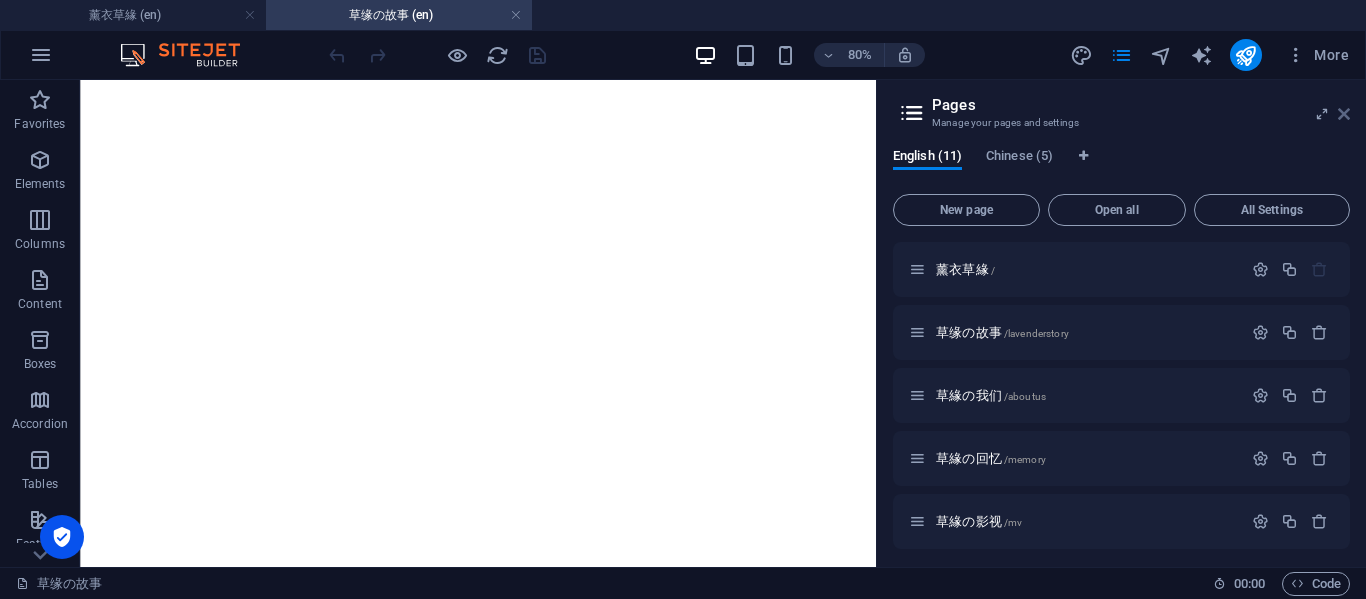 click at bounding box center [1344, 114] 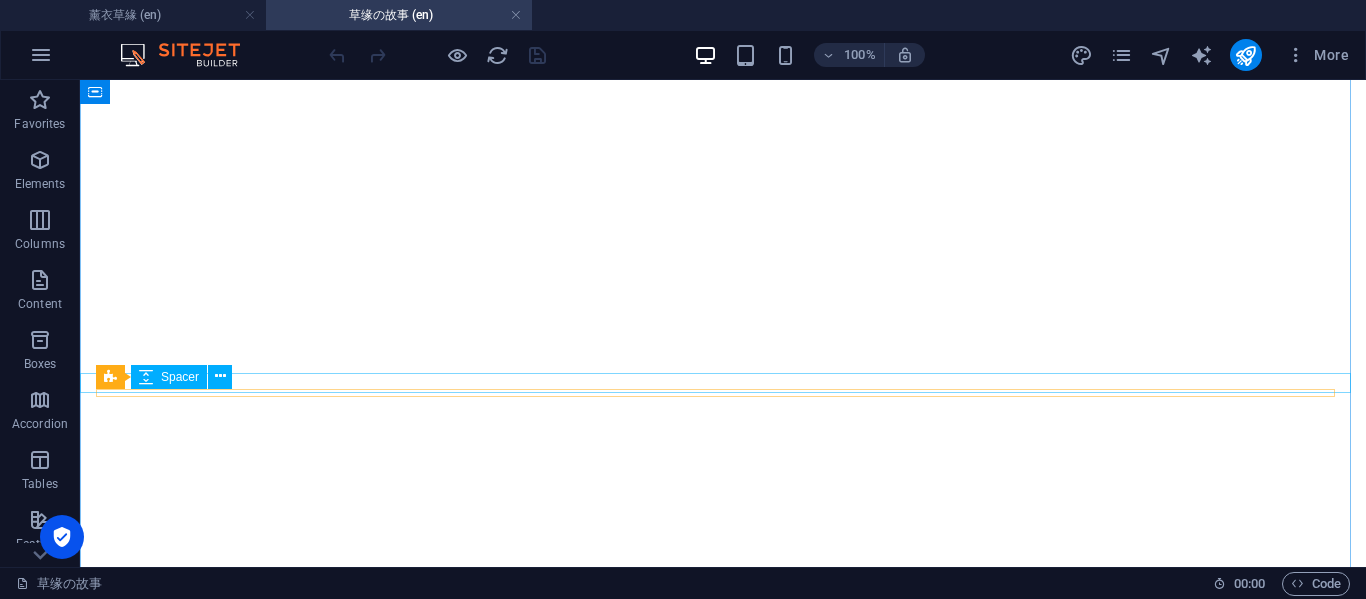 scroll, scrollTop: 1000, scrollLeft: 0, axis: vertical 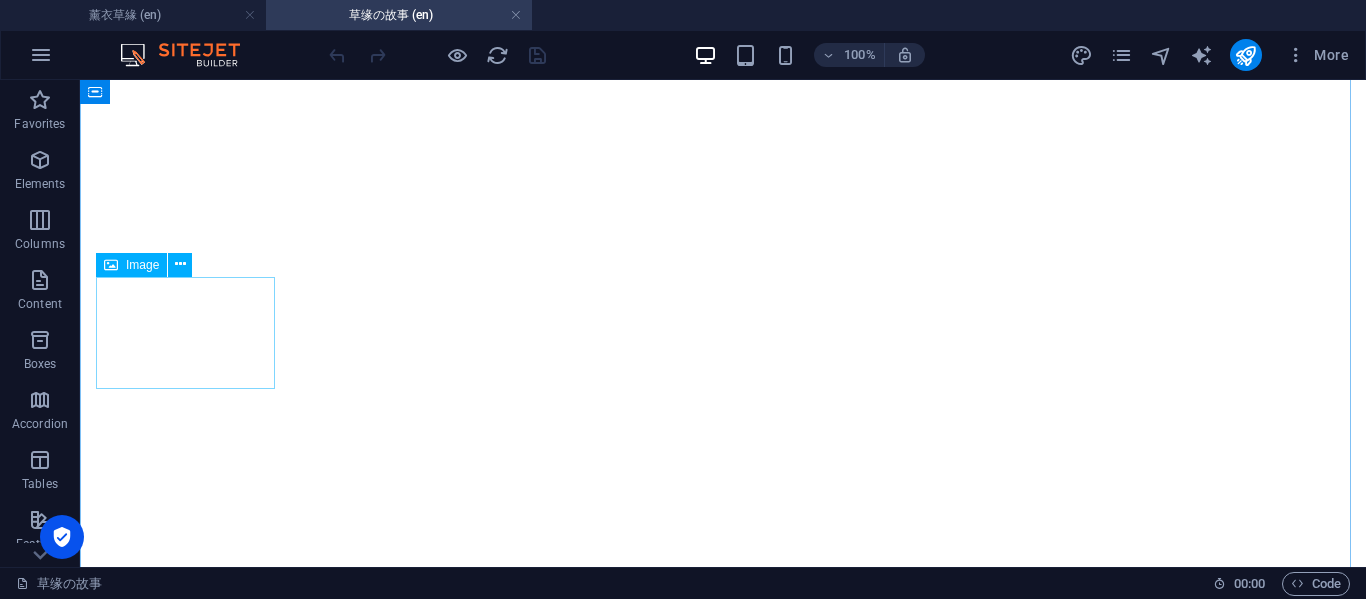 click at bounding box center [723, 3995] 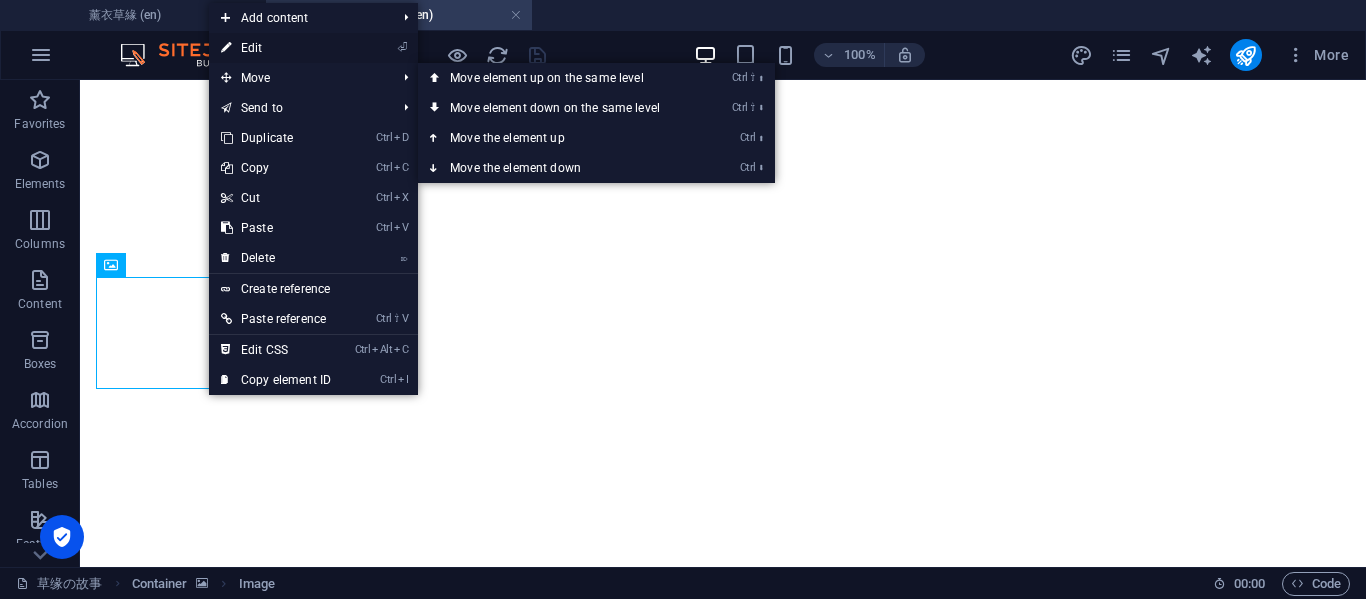click on "⏎  Edit" at bounding box center (276, 48) 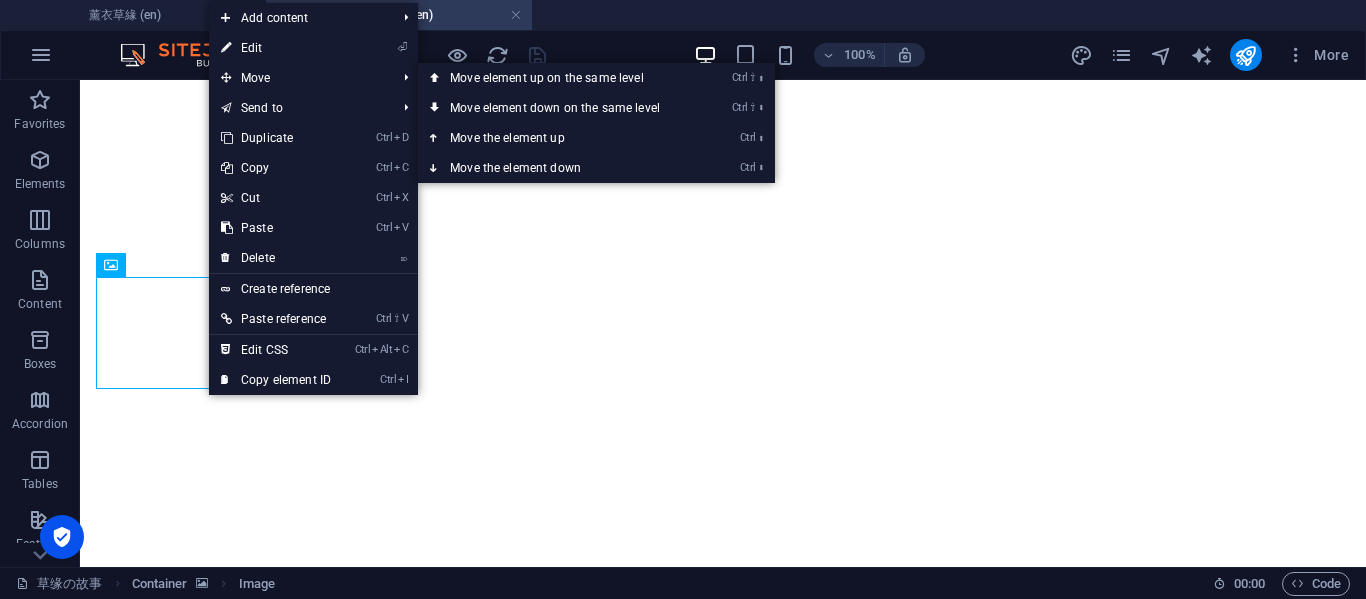select on "px" 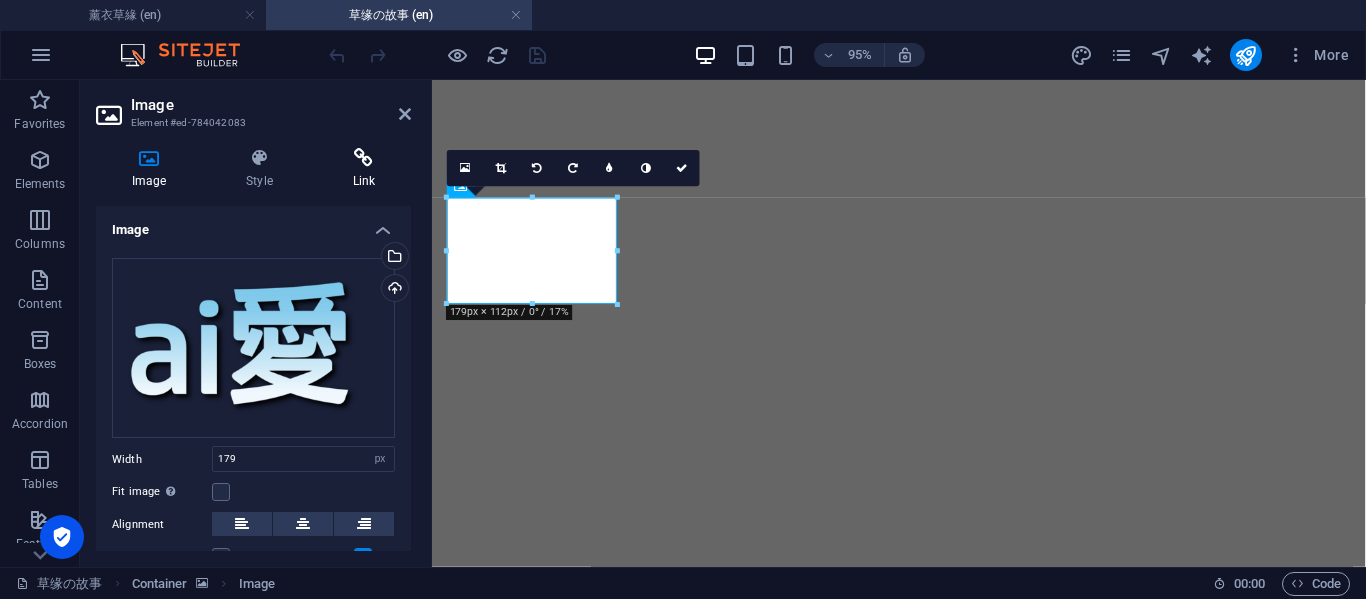 click on "Link" at bounding box center [364, 169] 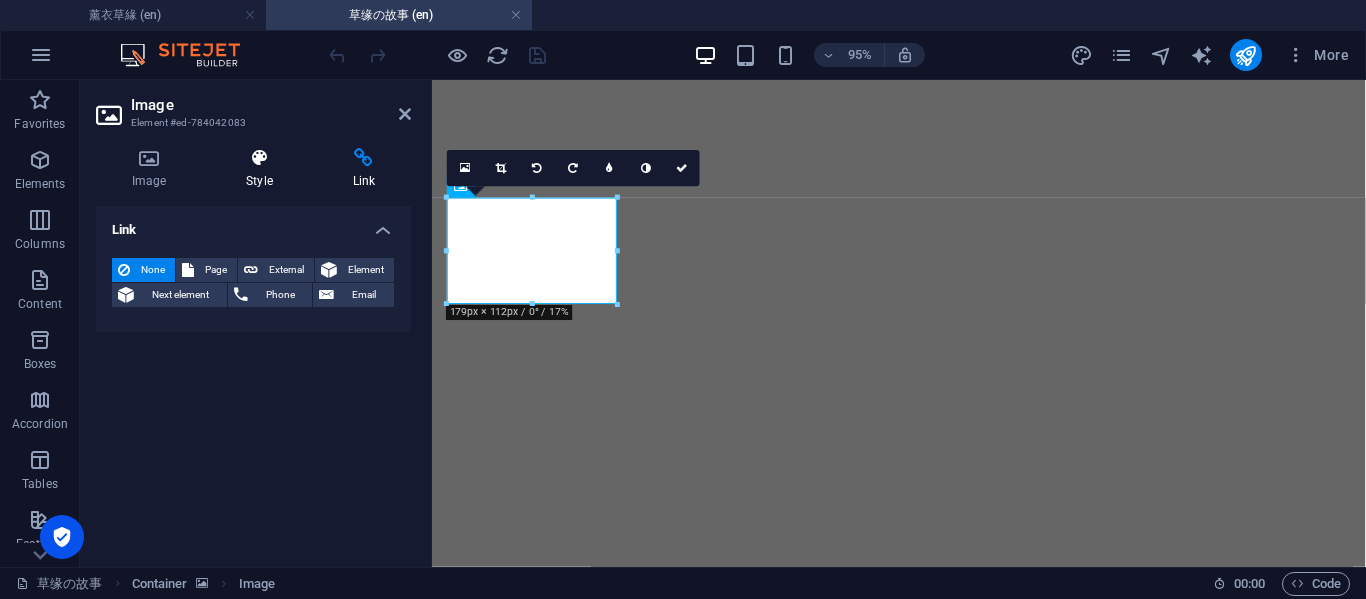 click on "Style" at bounding box center [263, 169] 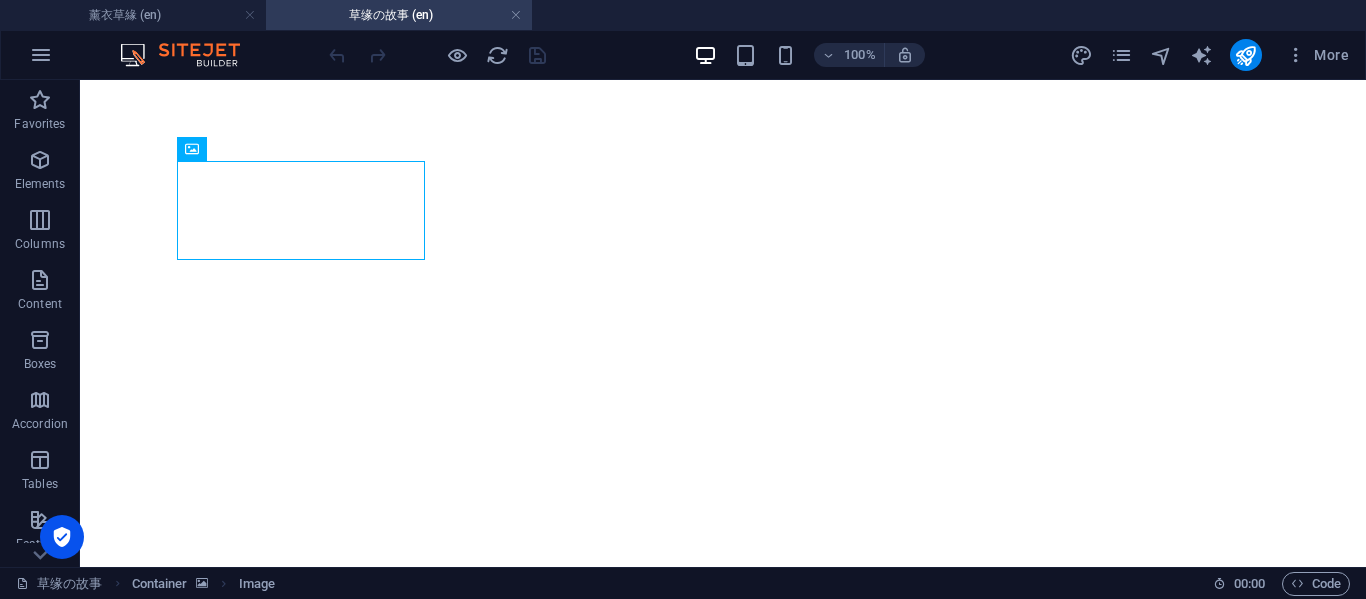 drag, startPoint x: 381, startPoint y: 154, endPoint x: 738, endPoint y: 277, distance: 377.59503 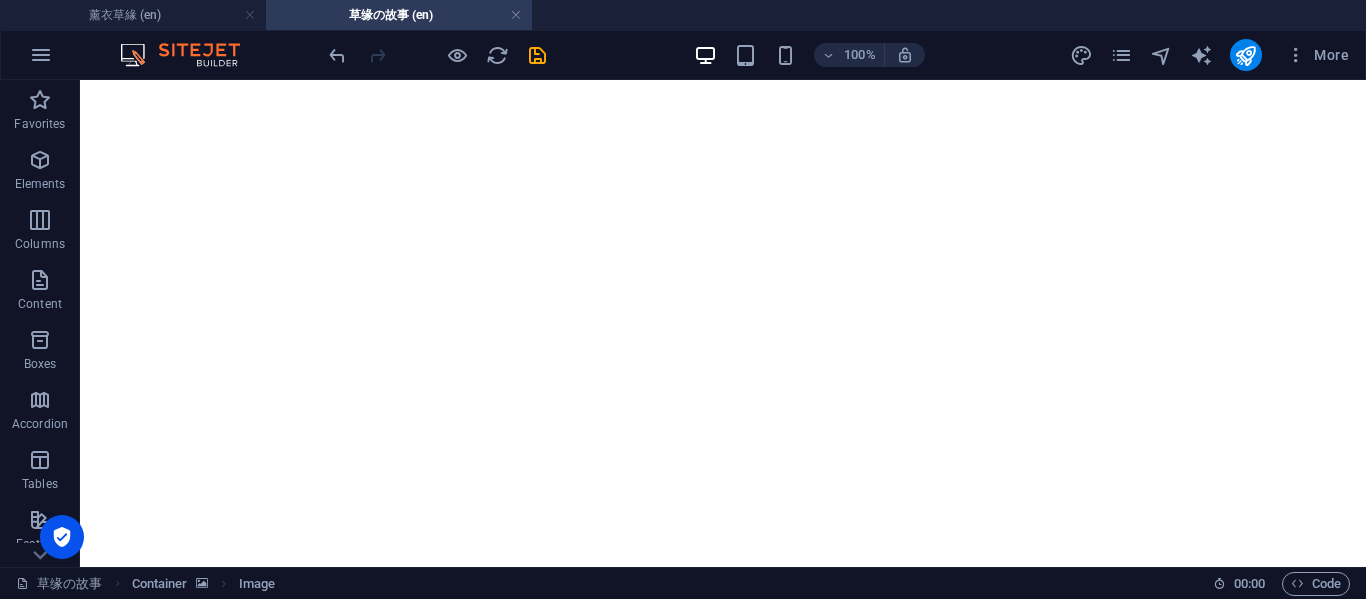 scroll, scrollTop: 0, scrollLeft: 0, axis: both 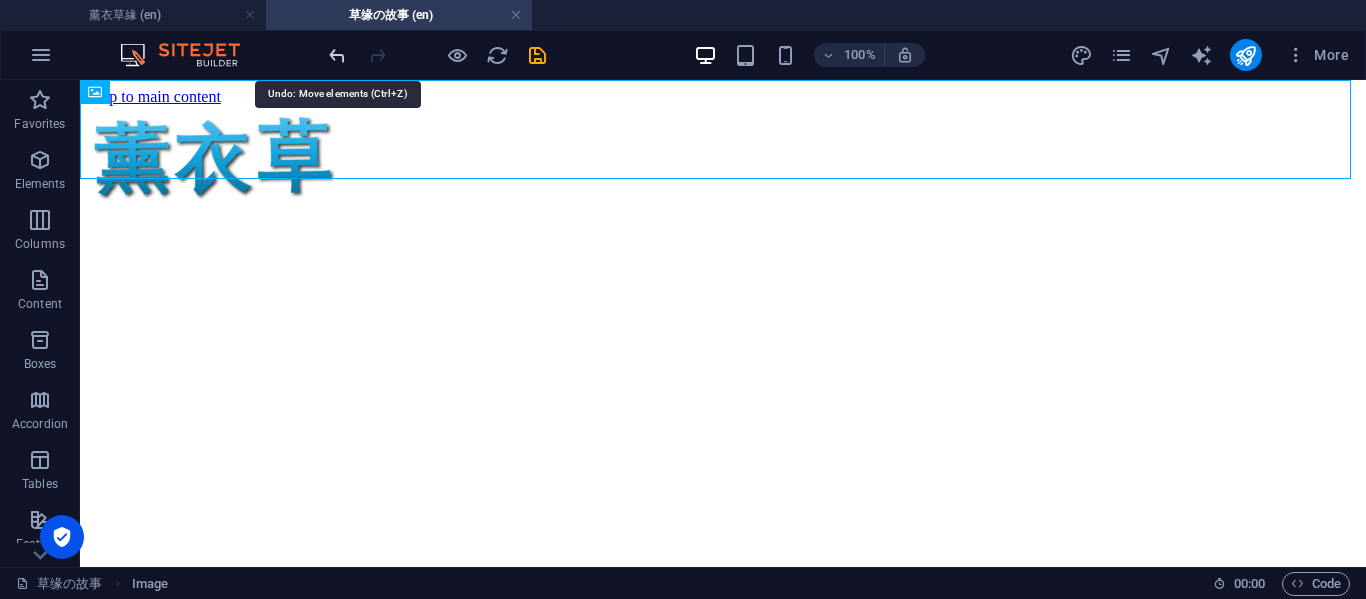 click at bounding box center [337, 55] 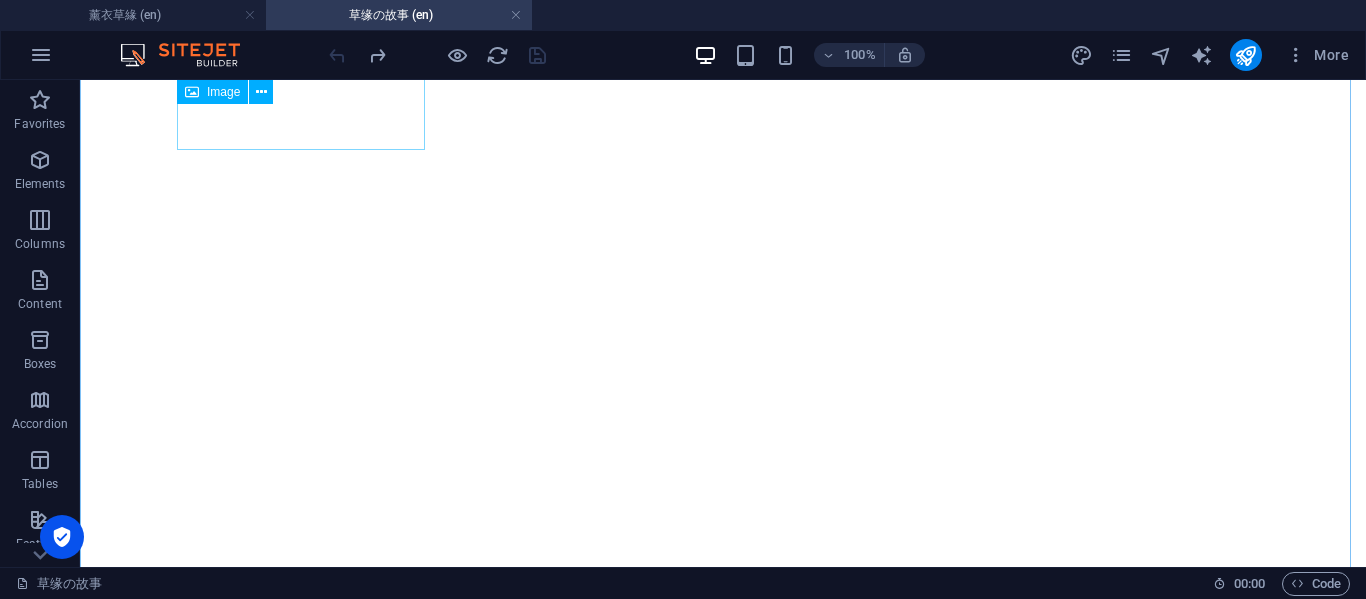 scroll, scrollTop: 887, scrollLeft: 0, axis: vertical 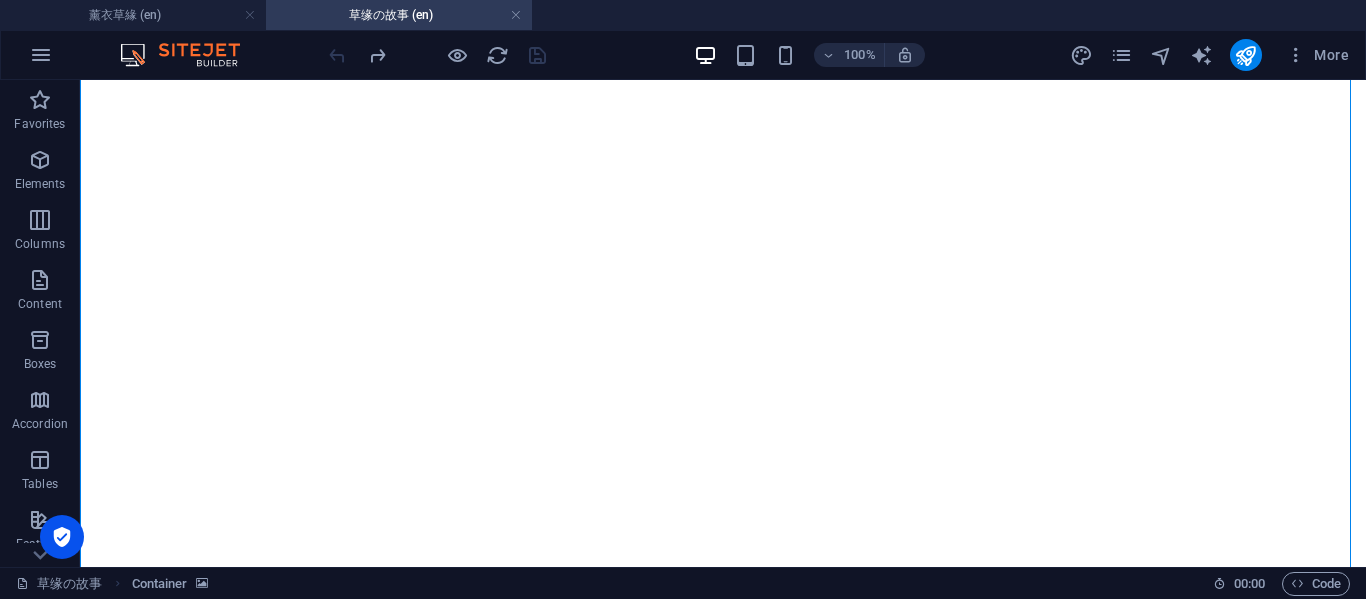 drag, startPoint x: 152, startPoint y: 309, endPoint x: 236, endPoint y: 321, distance: 84.85281 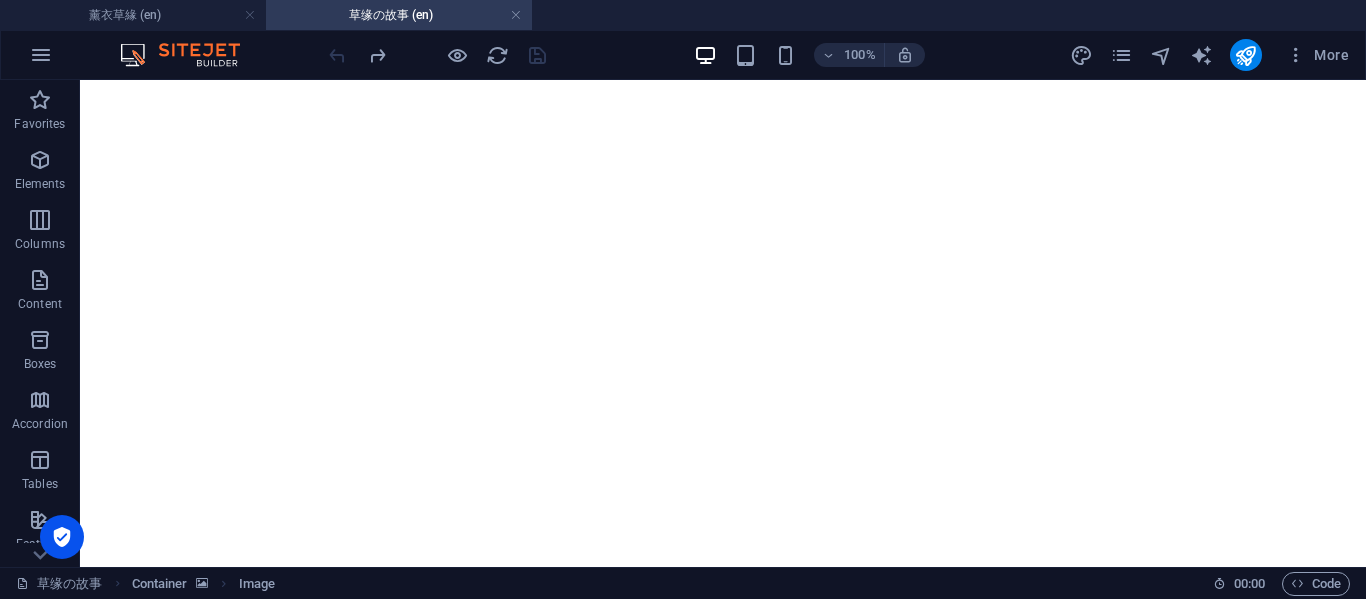 drag, startPoint x: 317, startPoint y: 326, endPoint x: 212, endPoint y: 398, distance: 127.31457 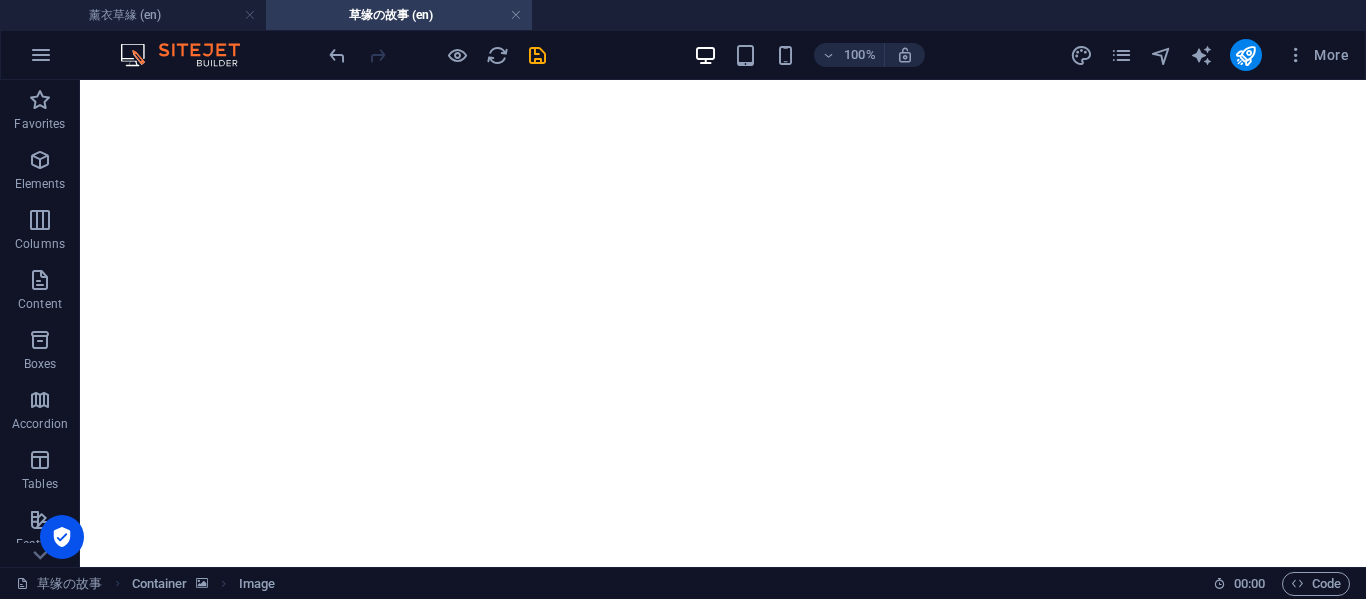 drag, startPoint x: 156, startPoint y: 299, endPoint x: 431, endPoint y: 360, distance: 281.68423 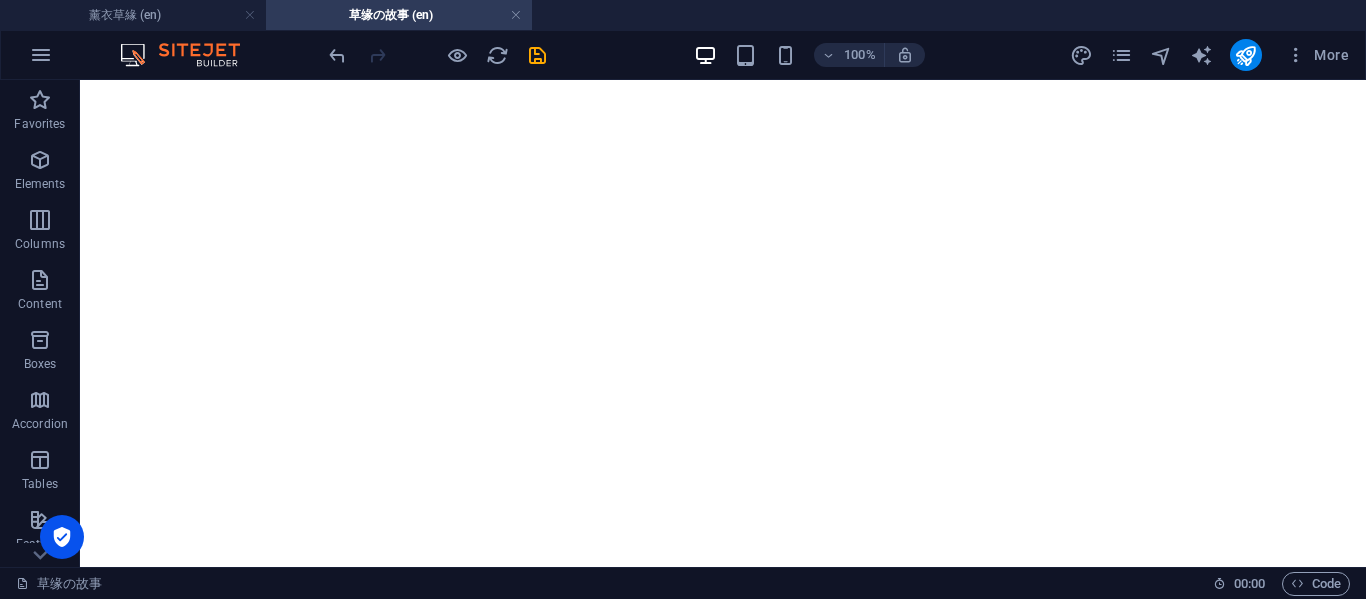 scroll, scrollTop: 1887, scrollLeft: 0, axis: vertical 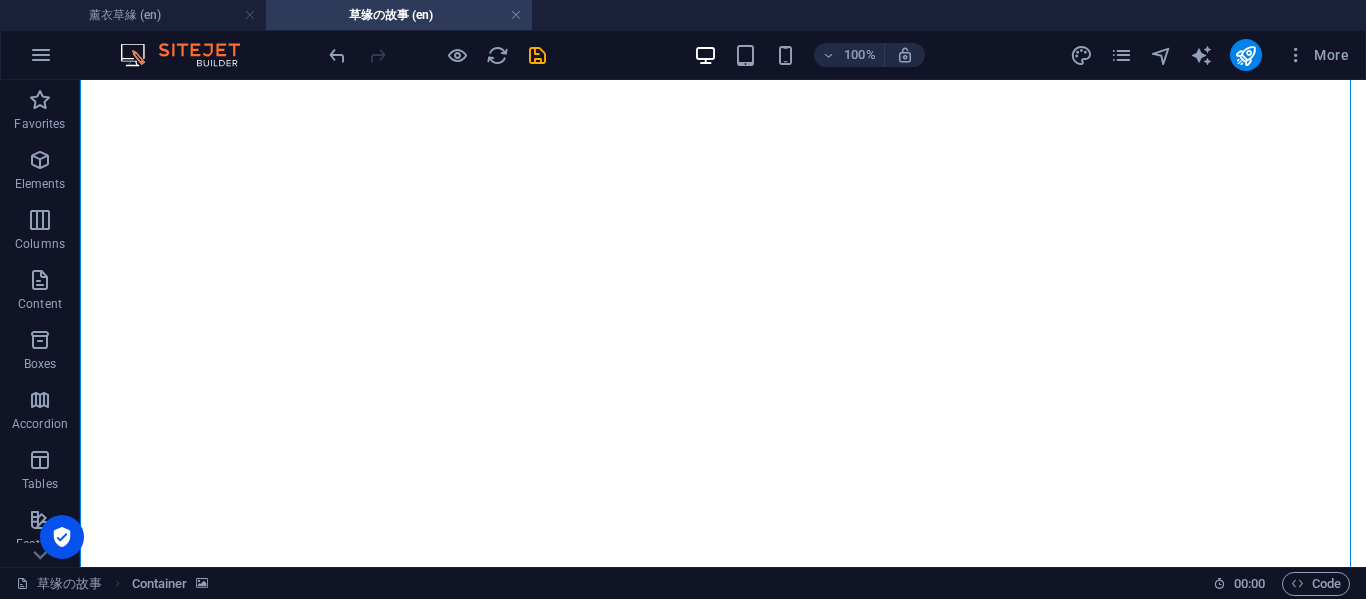 drag, startPoint x: 231, startPoint y: 296, endPoint x: 249, endPoint y: 310, distance: 22.803509 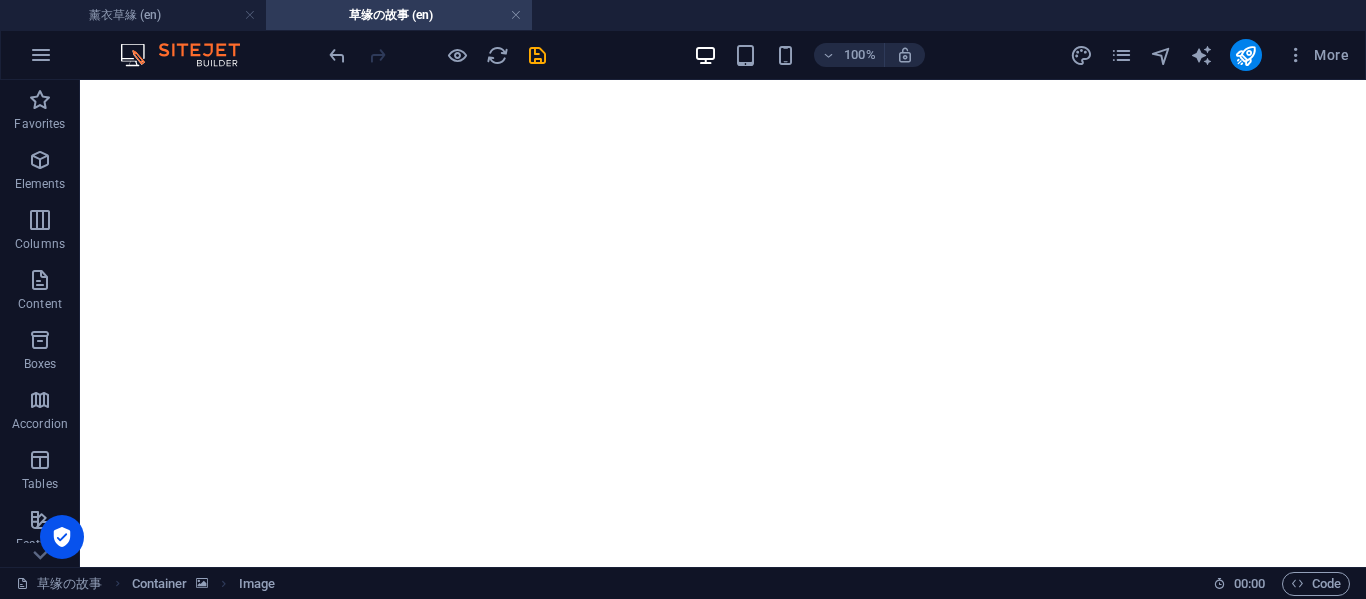 scroll, scrollTop: 1420, scrollLeft: 0, axis: vertical 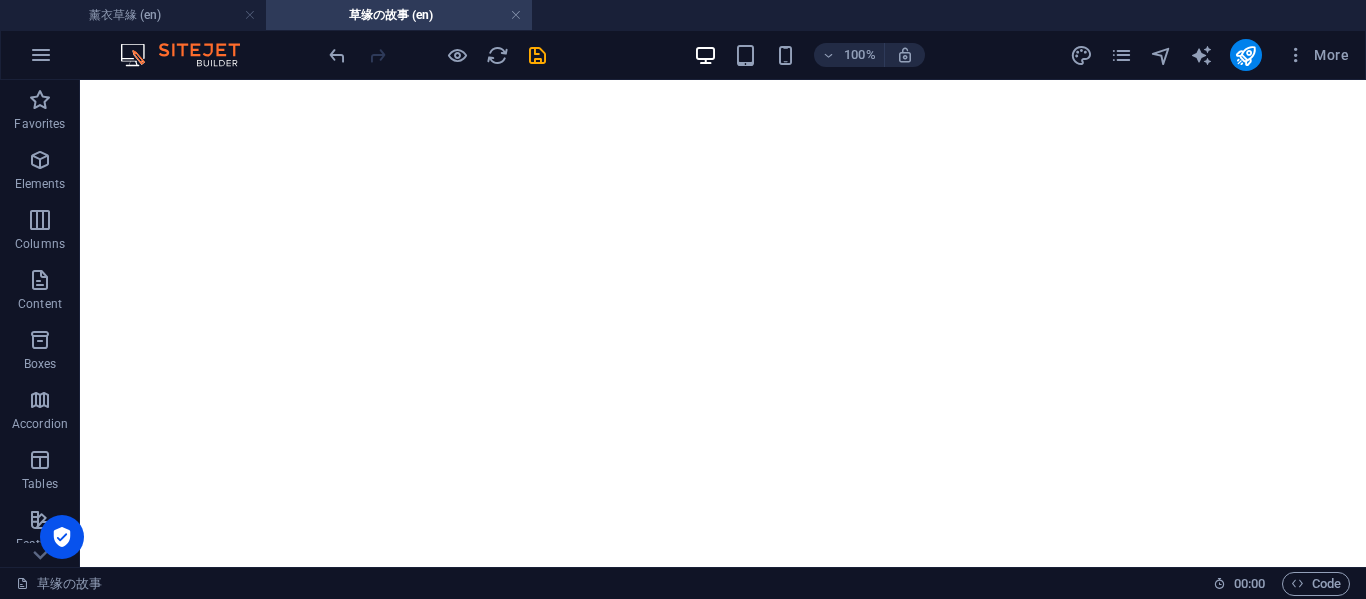 drag, startPoint x: 233, startPoint y: 296, endPoint x: 264, endPoint y: 136, distance: 162.97546 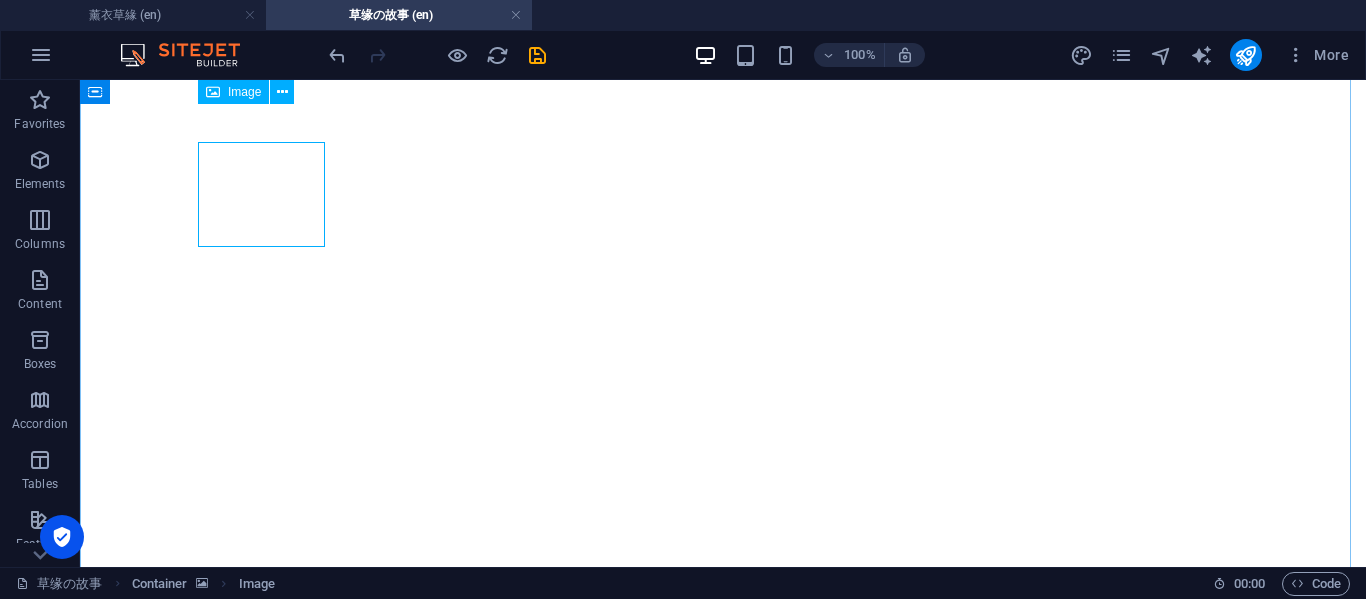 scroll, scrollTop: 1051, scrollLeft: 0, axis: vertical 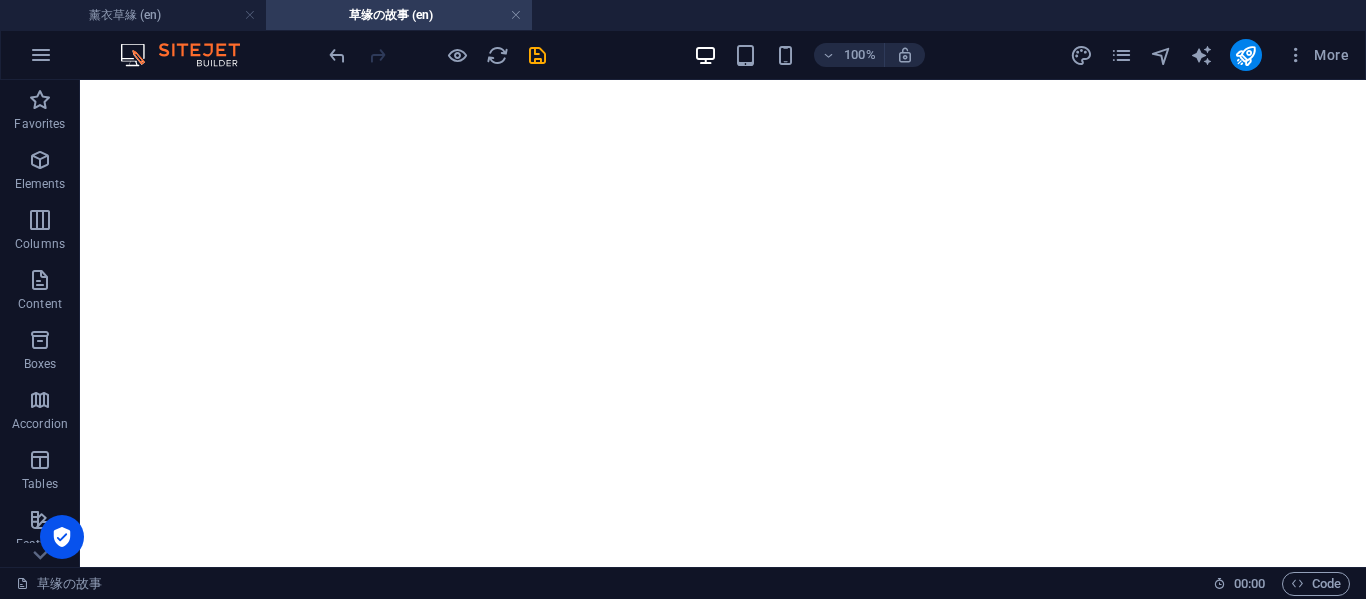 drag, startPoint x: 176, startPoint y: 293, endPoint x: 281, endPoint y: 417, distance: 162.48384 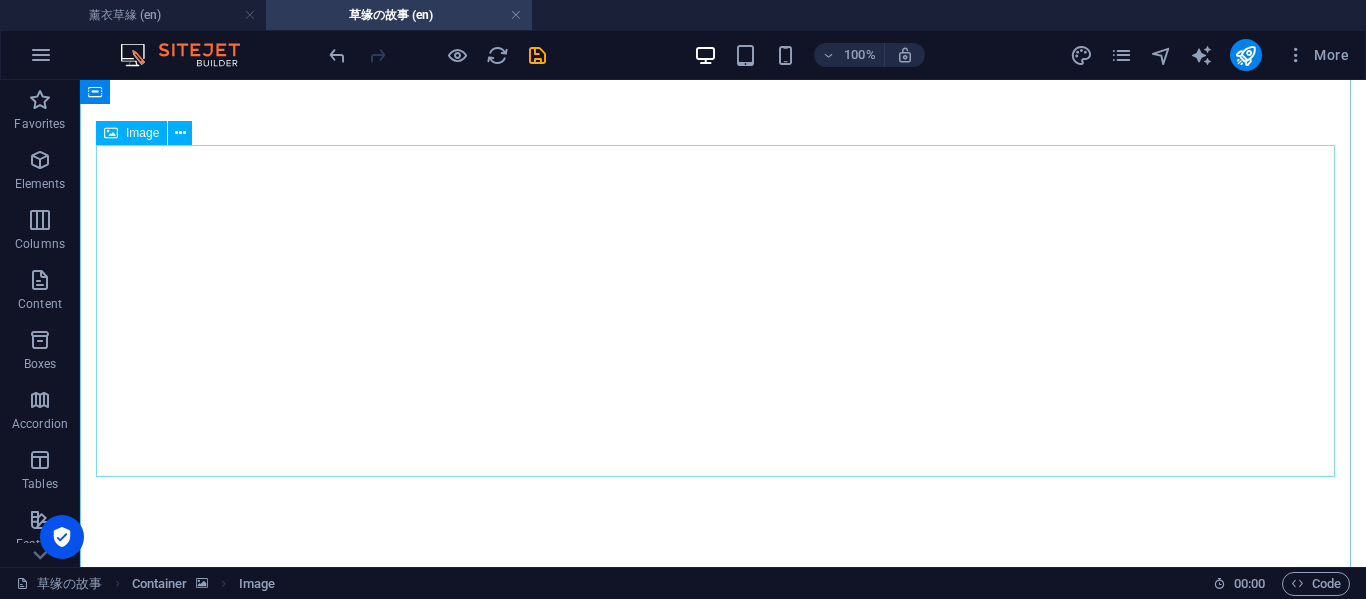 scroll, scrollTop: 968, scrollLeft: 0, axis: vertical 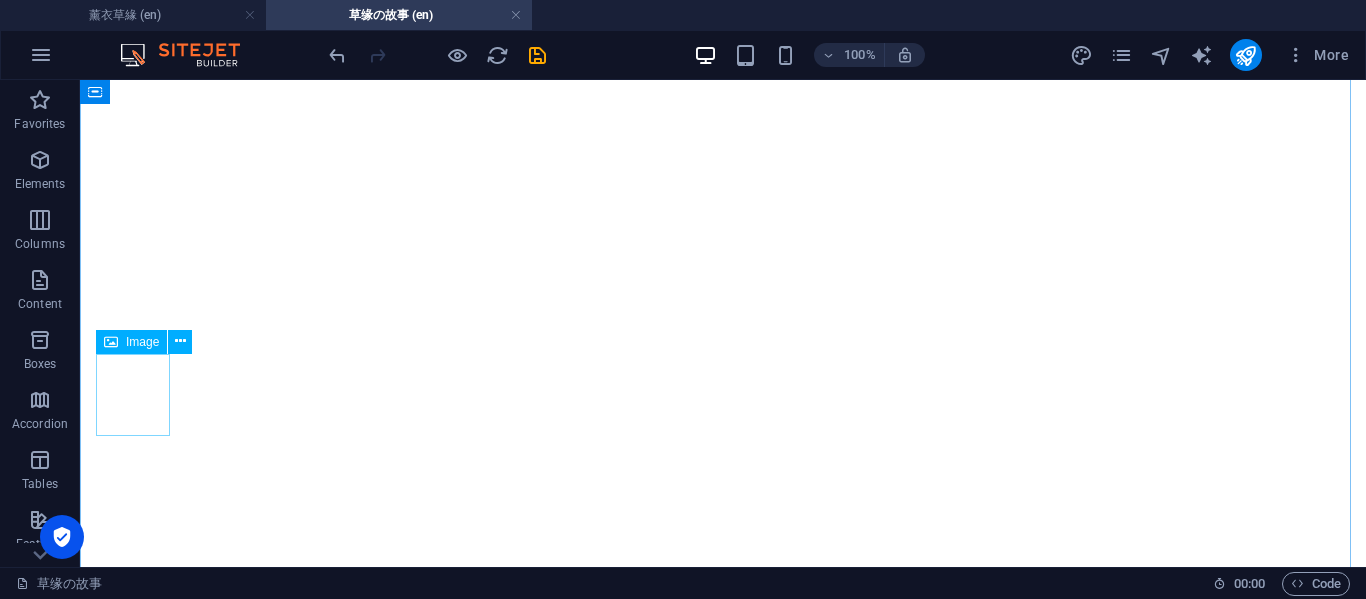 click at bounding box center [723, 4095] 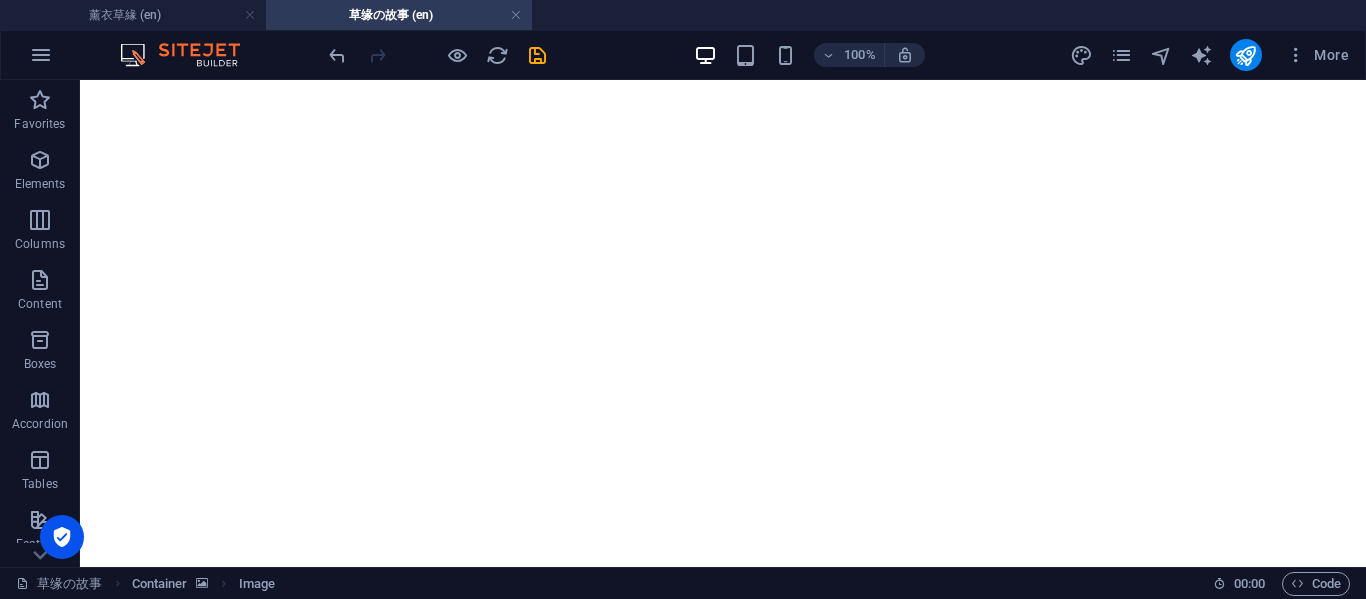 scroll, scrollTop: 1662, scrollLeft: 0, axis: vertical 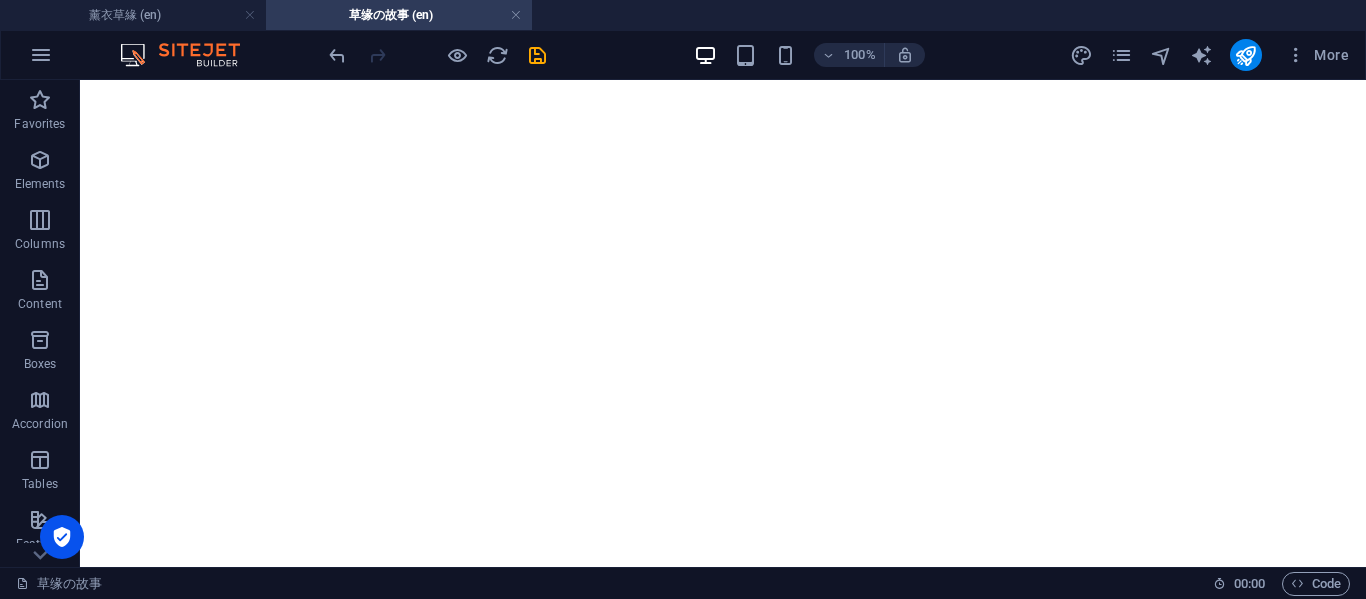 drag, startPoint x: 126, startPoint y: 409, endPoint x: 188, endPoint y: 309, distance: 117.66053 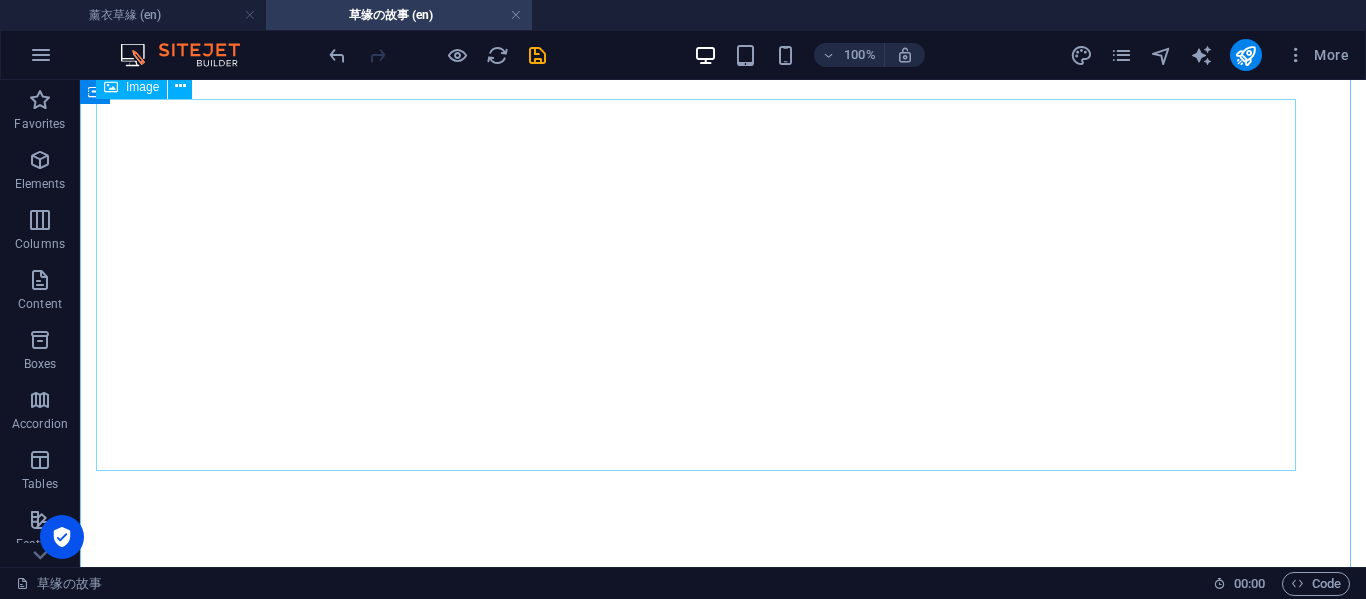 scroll, scrollTop: 995, scrollLeft: 0, axis: vertical 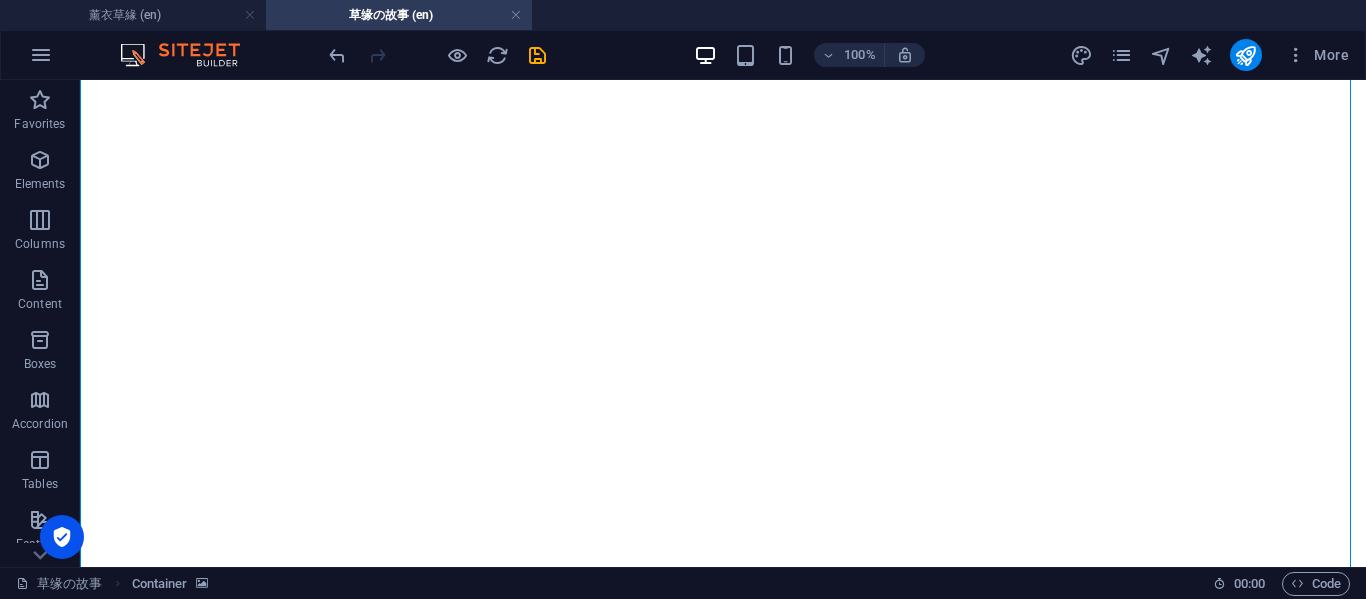 drag, startPoint x: 188, startPoint y: 365, endPoint x: 395, endPoint y: 260, distance: 232.10773 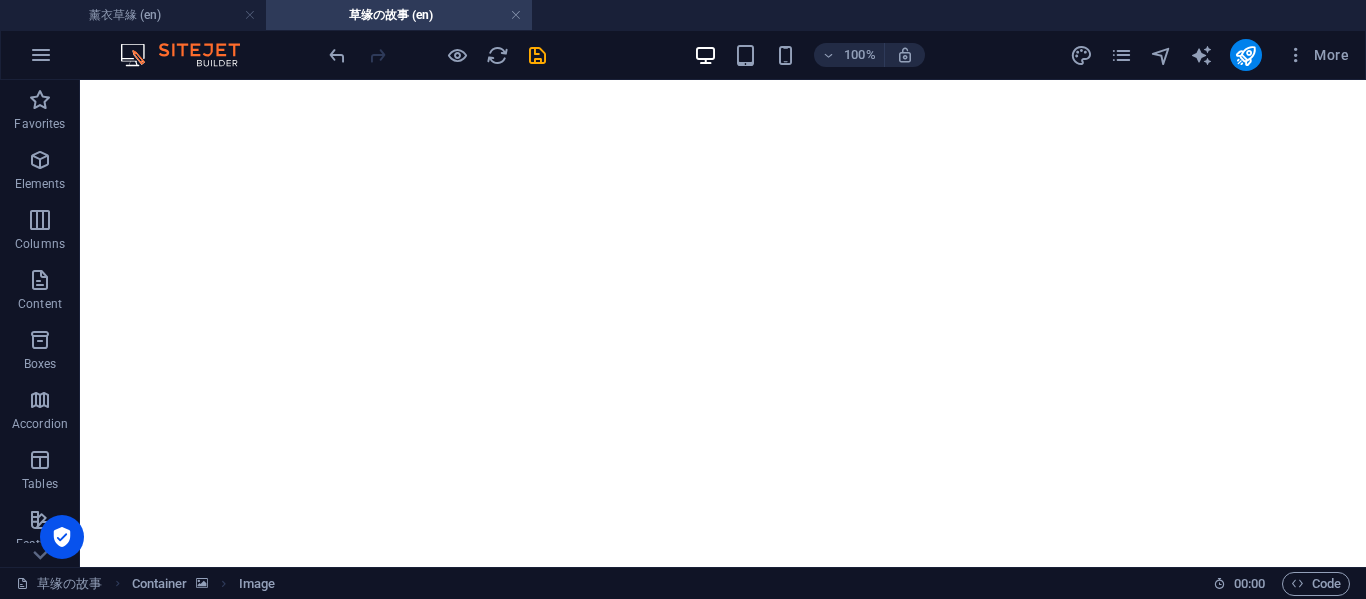 scroll, scrollTop: 1466, scrollLeft: 0, axis: vertical 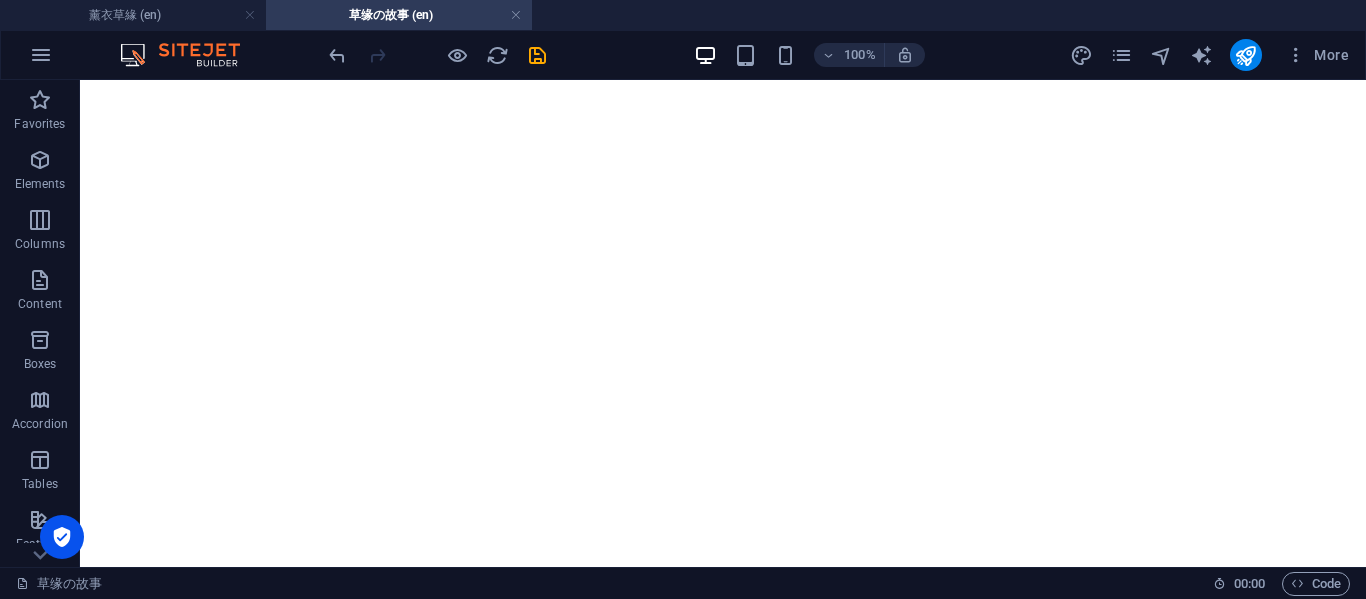 drag, startPoint x: 152, startPoint y: 246, endPoint x: 255, endPoint y: 318, distance: 125.670204 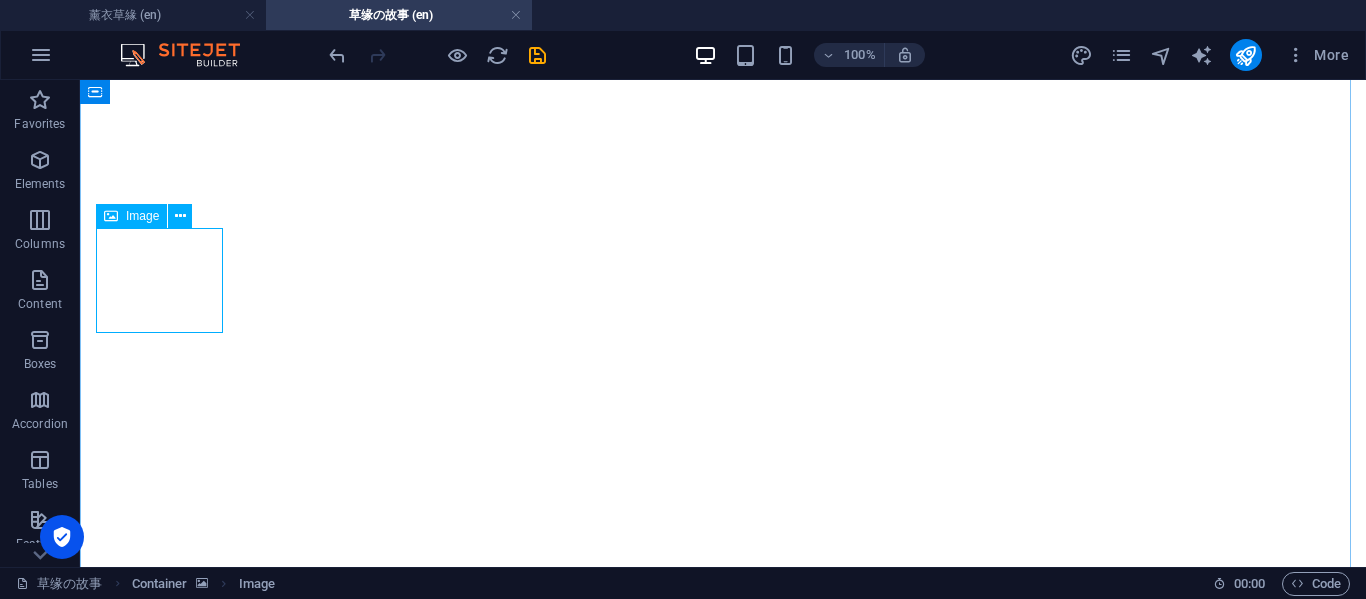 click at bounding box center (723, 4066) 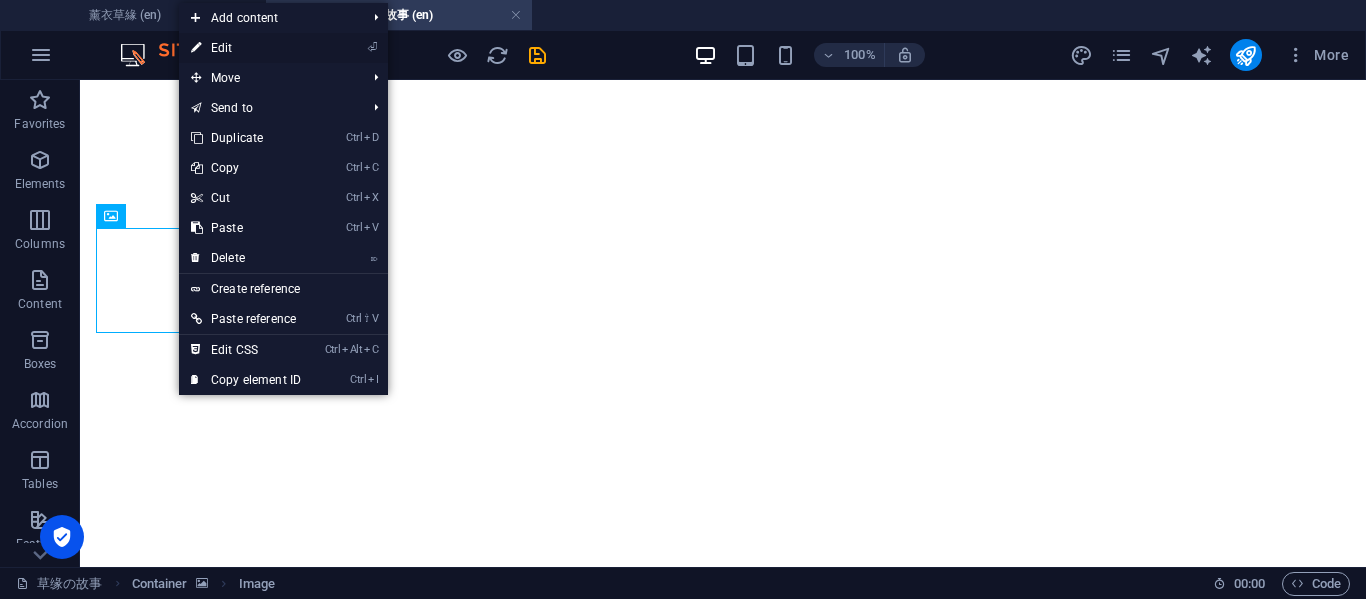 click on "⏎  Edit" at bounding box center [246, 48] 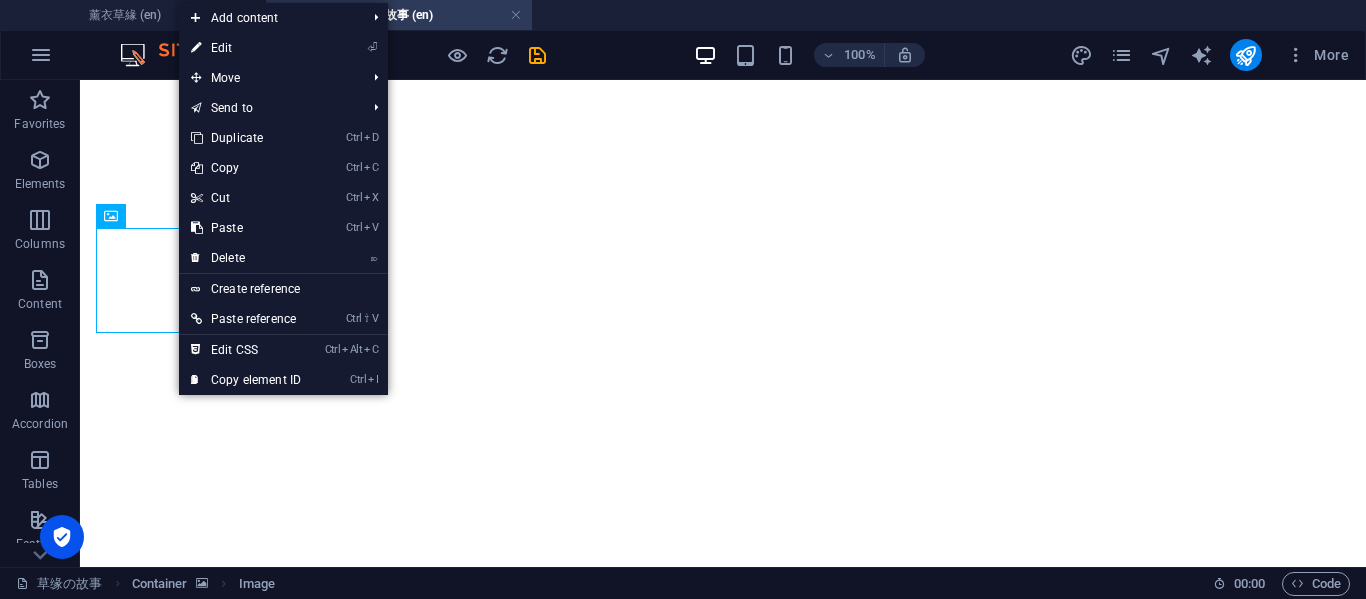 select on "px" 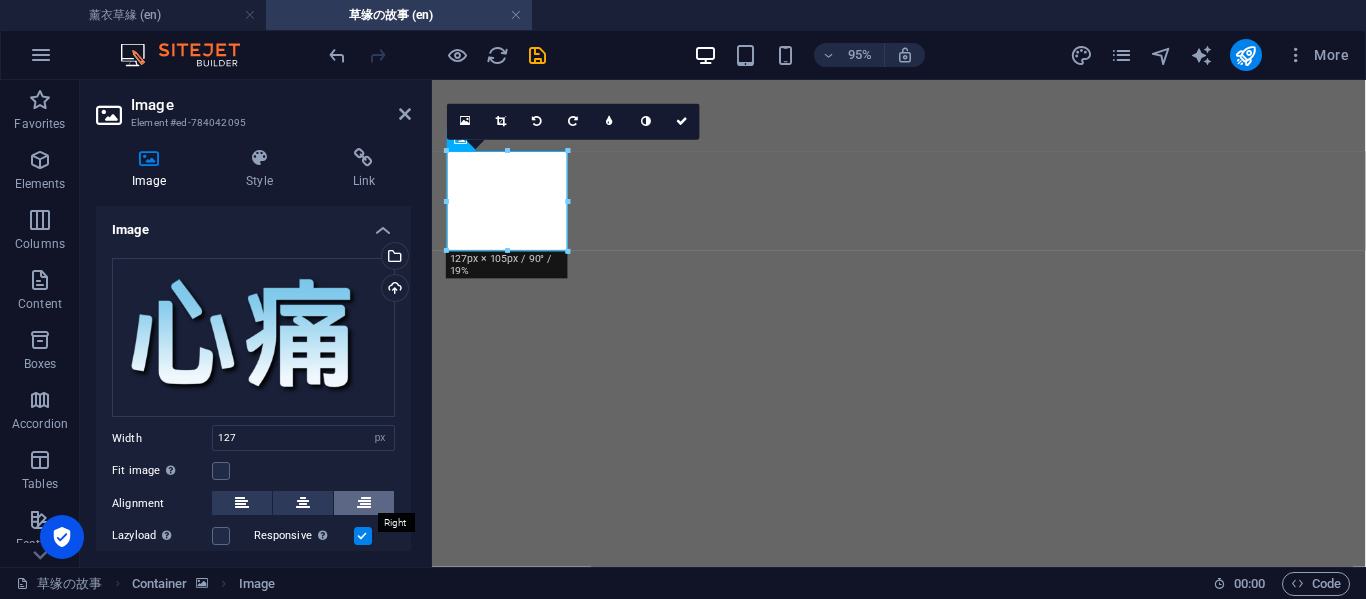 click at bounding box center [364, 503] 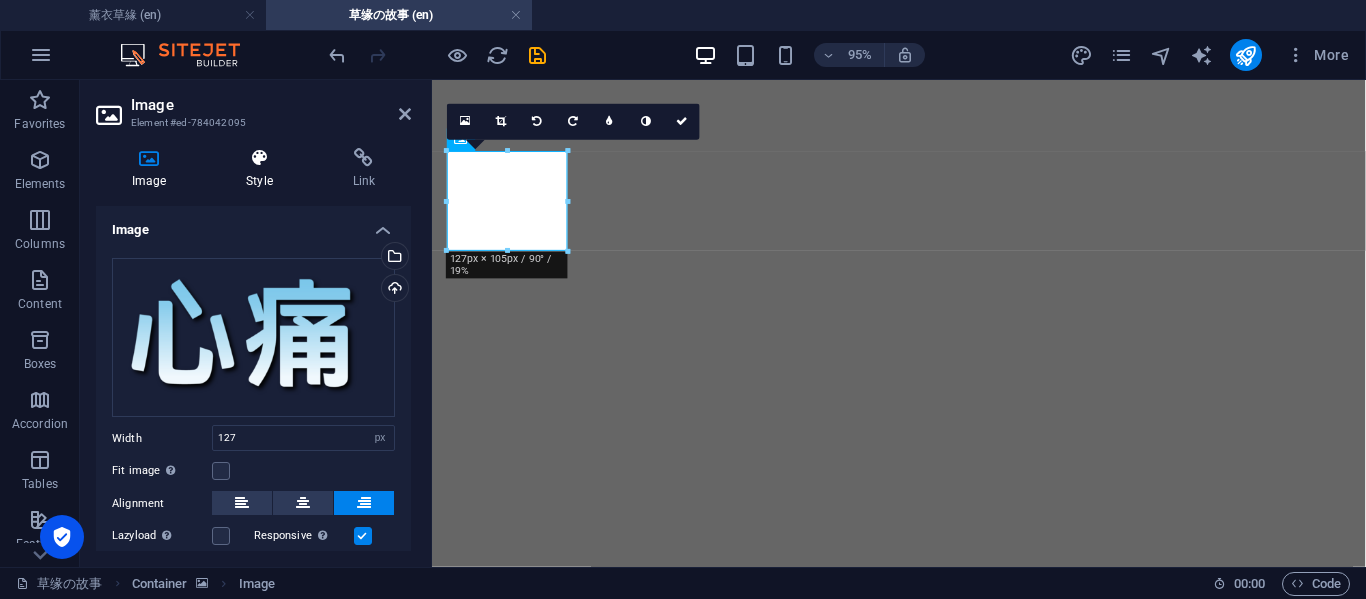 click on "Style" at bounding box center [263, 169] 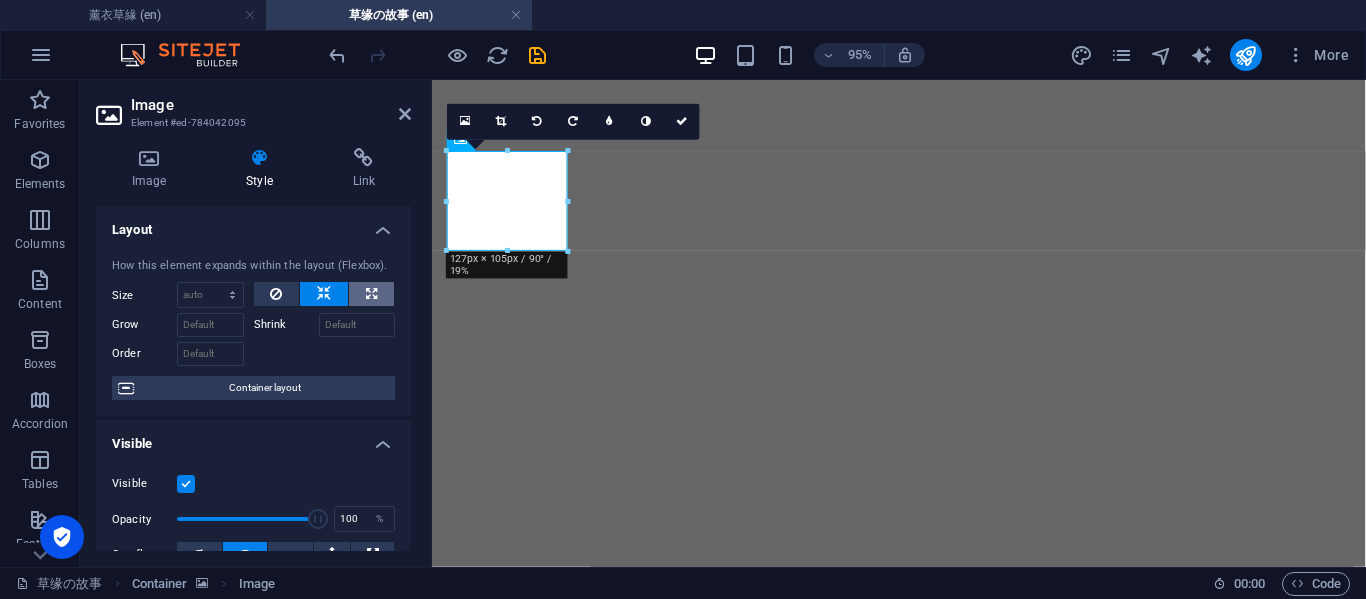click at bounding box center (371, 294) 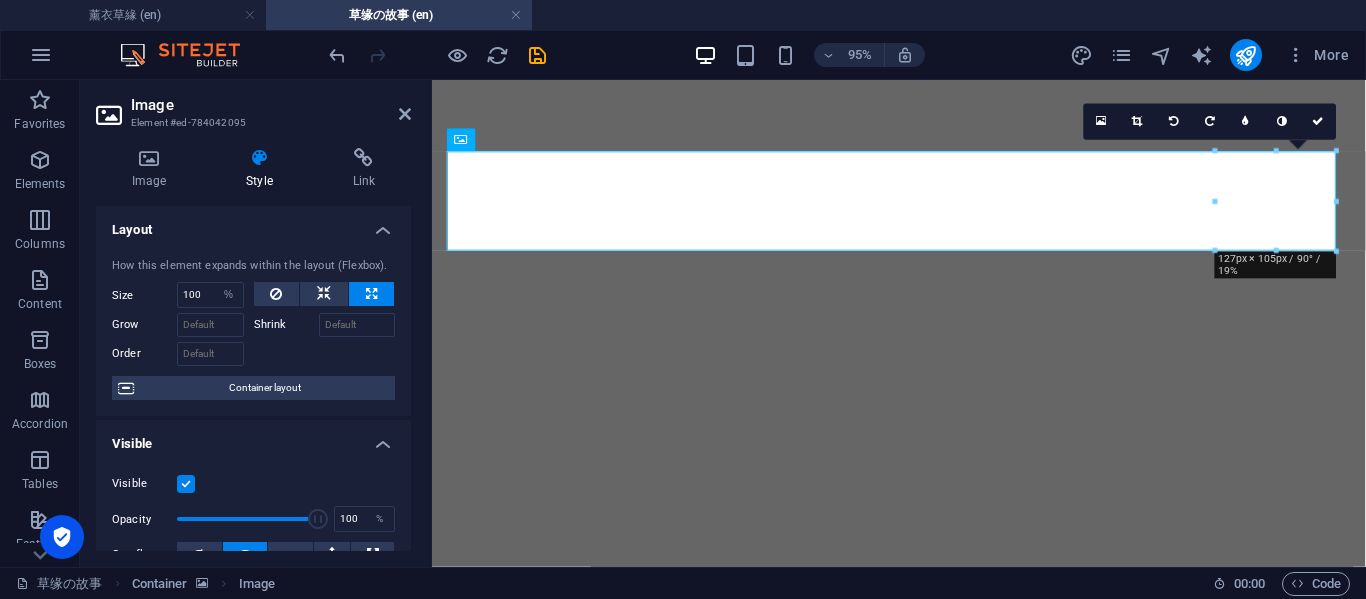 click on "Image Element #ed-784042095" at bounding box center (253, 106) 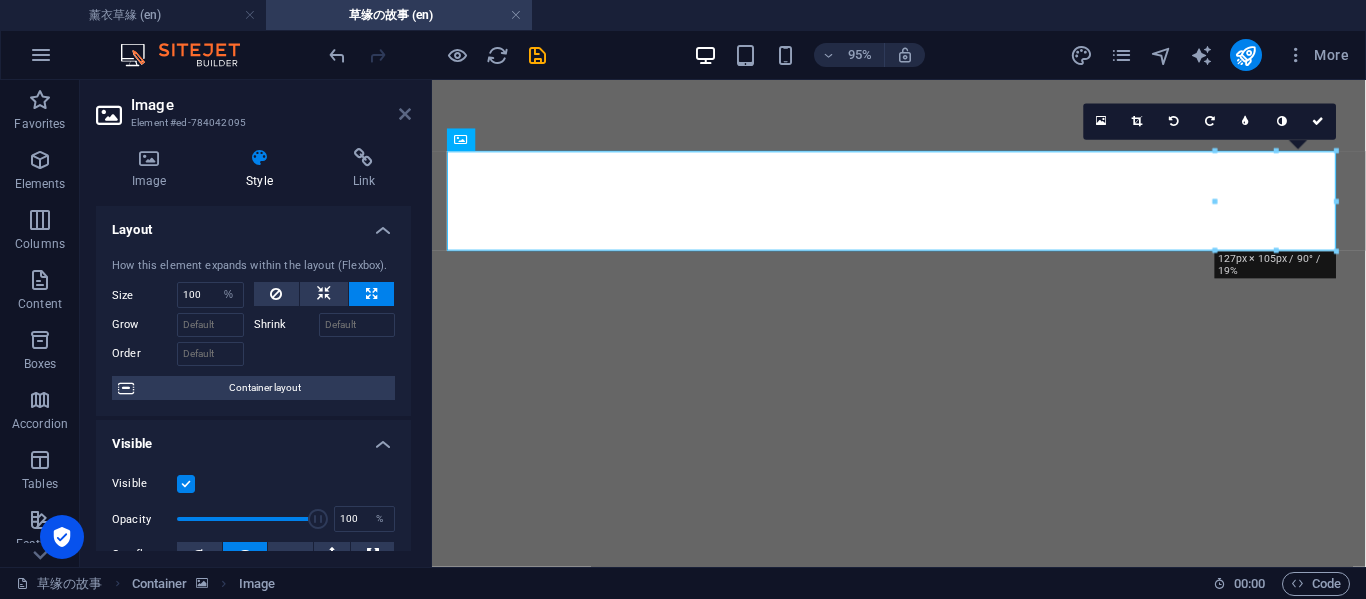 click at bounding box center (405, 114) 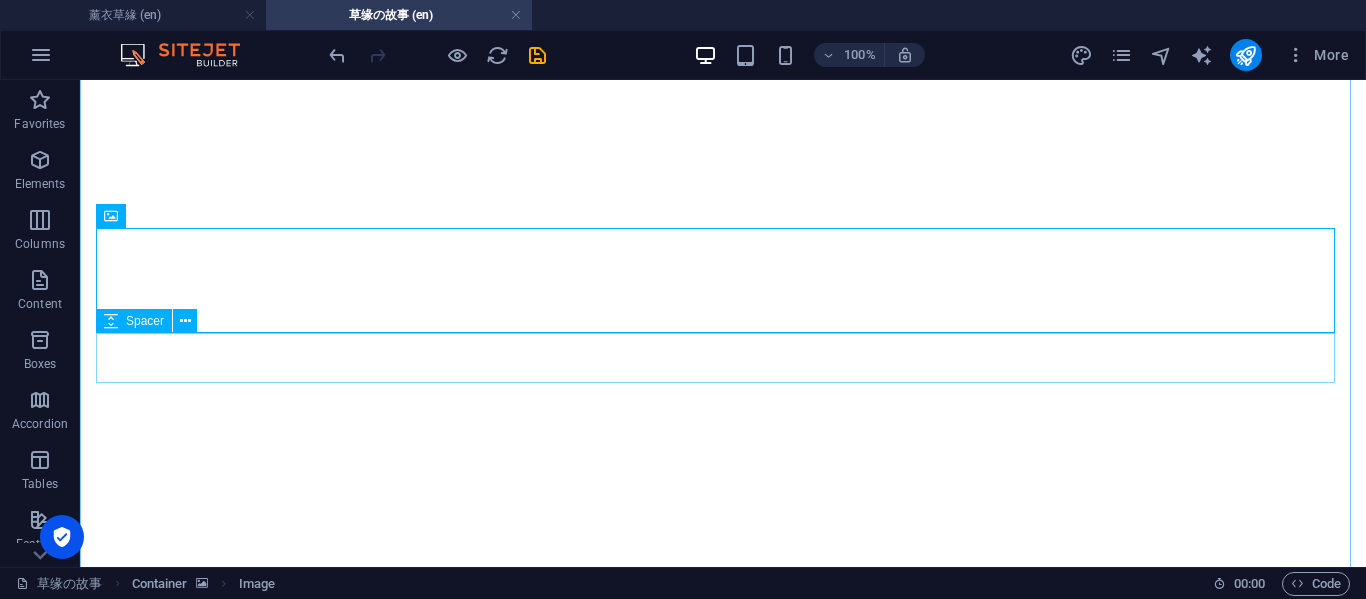 click at bounding box center [723, 3991] 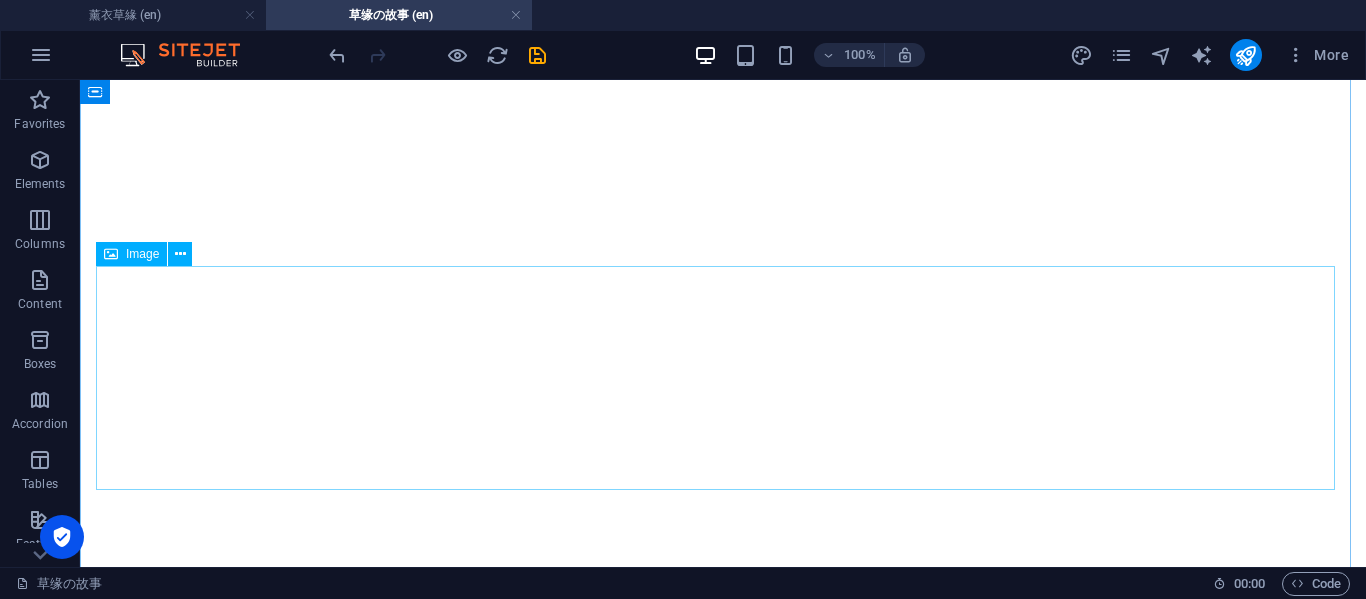 scroll, scrollTop: 1799, scrollLeft: 0, axis: vertical 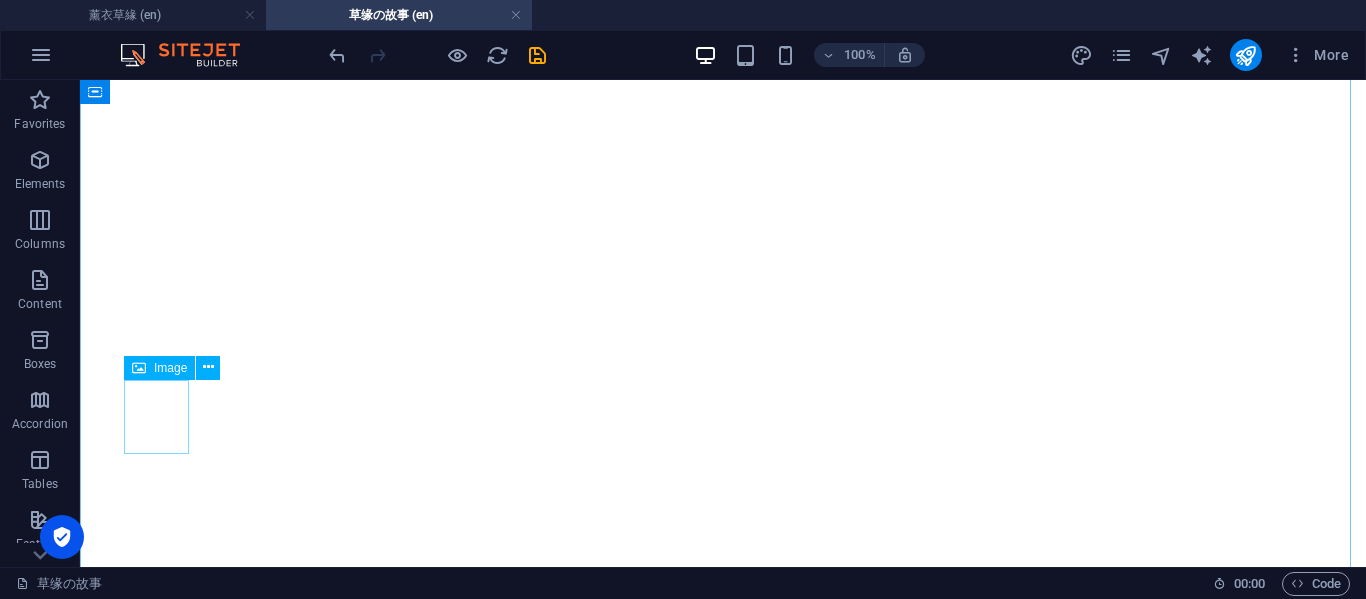 click at bounding box center [723, 4380] 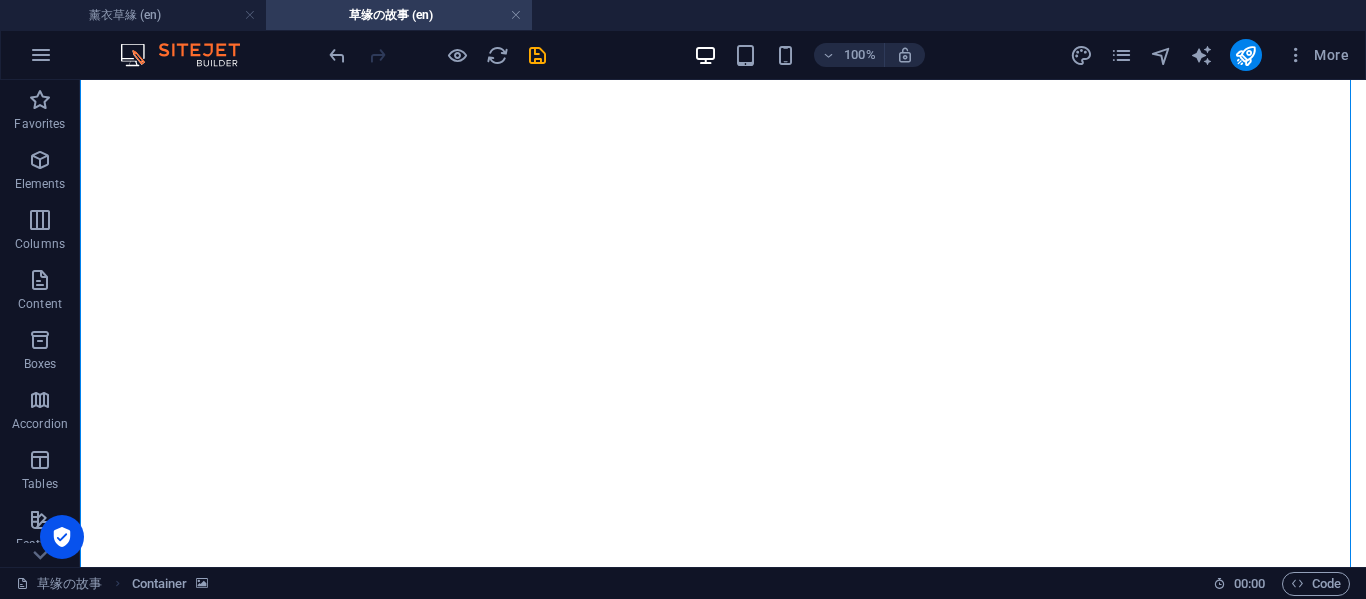 drag, startPoint x: 109, startPoint y: 487, endPoint x: 169, endPoint y: 229, distance: 264.8849 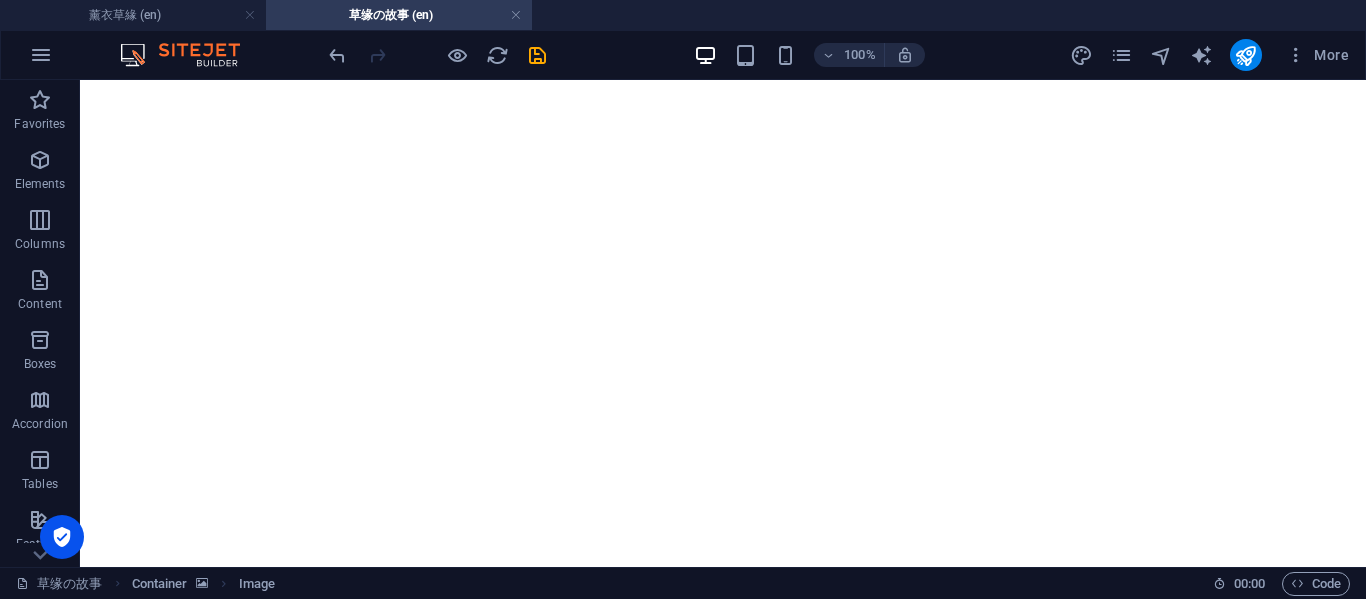 drag, startPoint x: 116, startPoint y: 442, endPoint x: 183, endPoint y: 211, distance: 240.52026 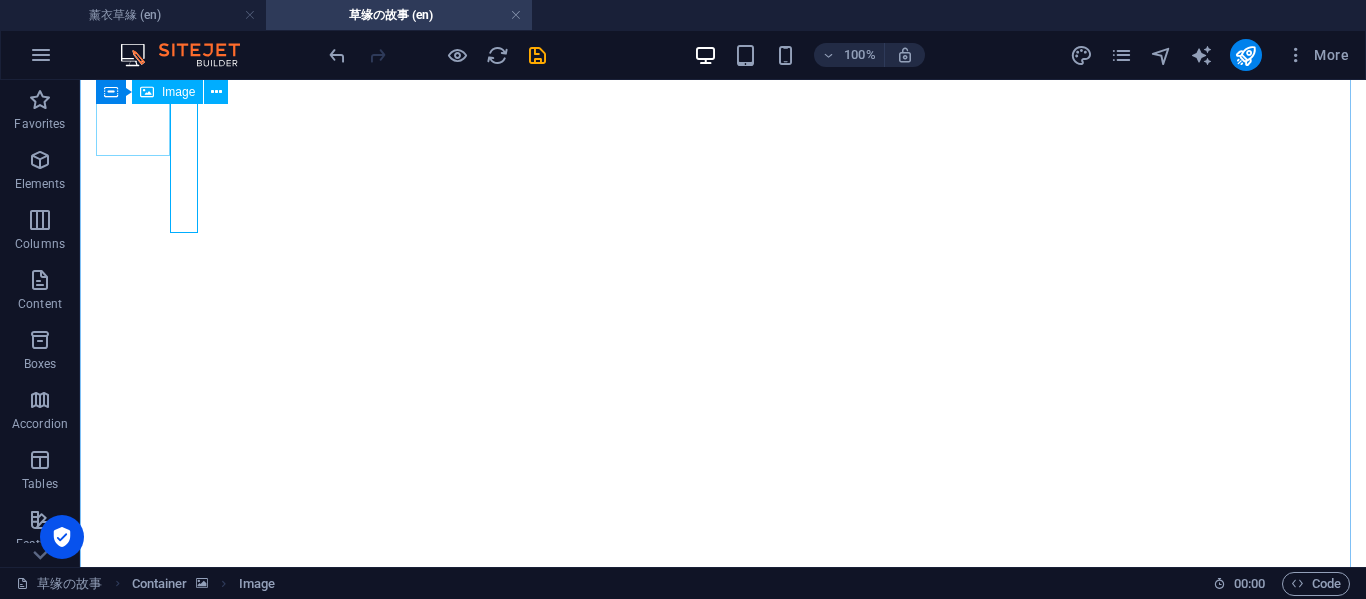 click at bounding box center (723, 3825) 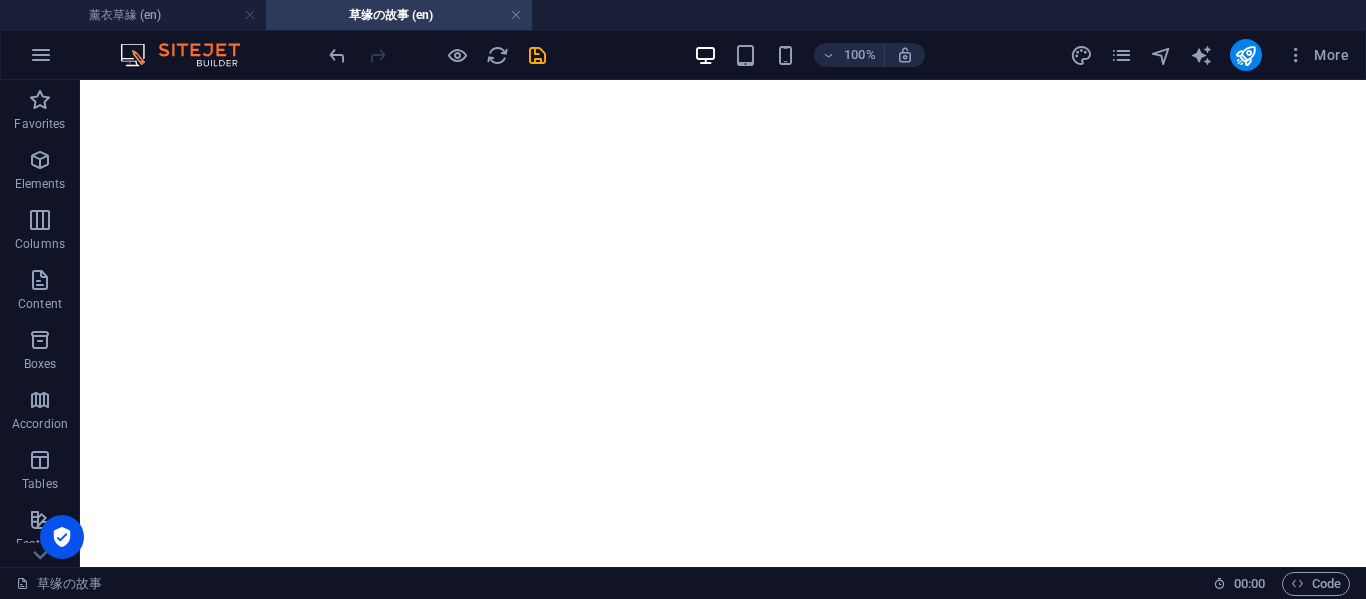 click at bounding box center [723, -1693] 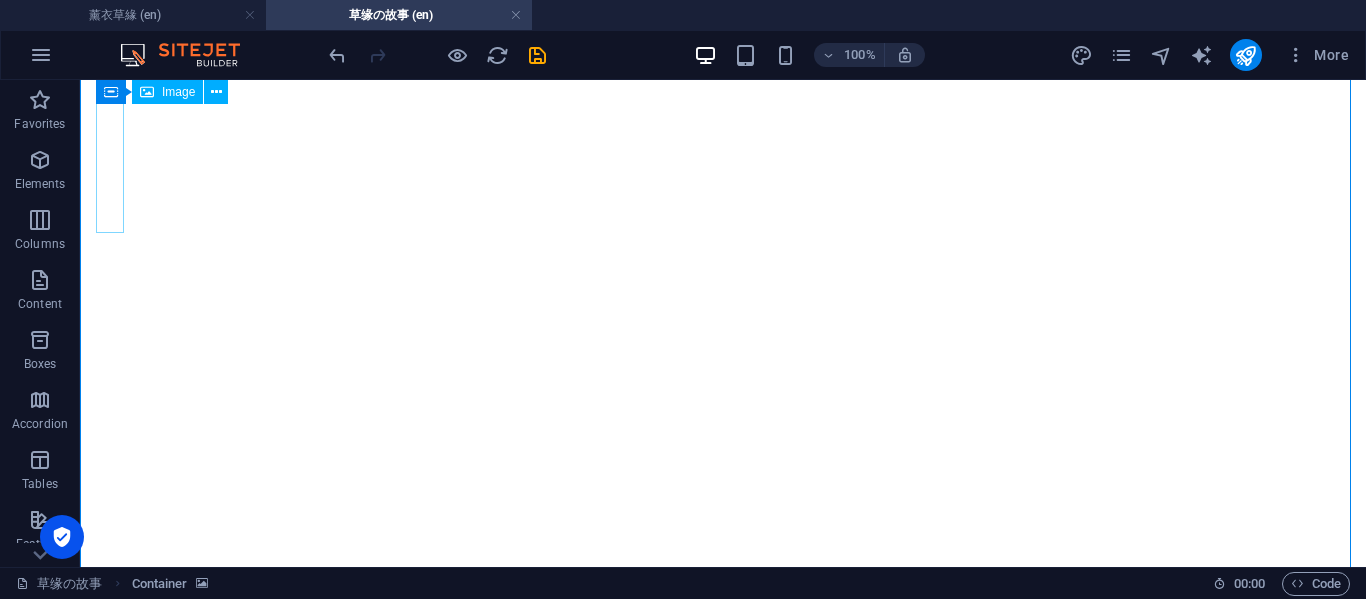 click at bounding box center [723, 3863] 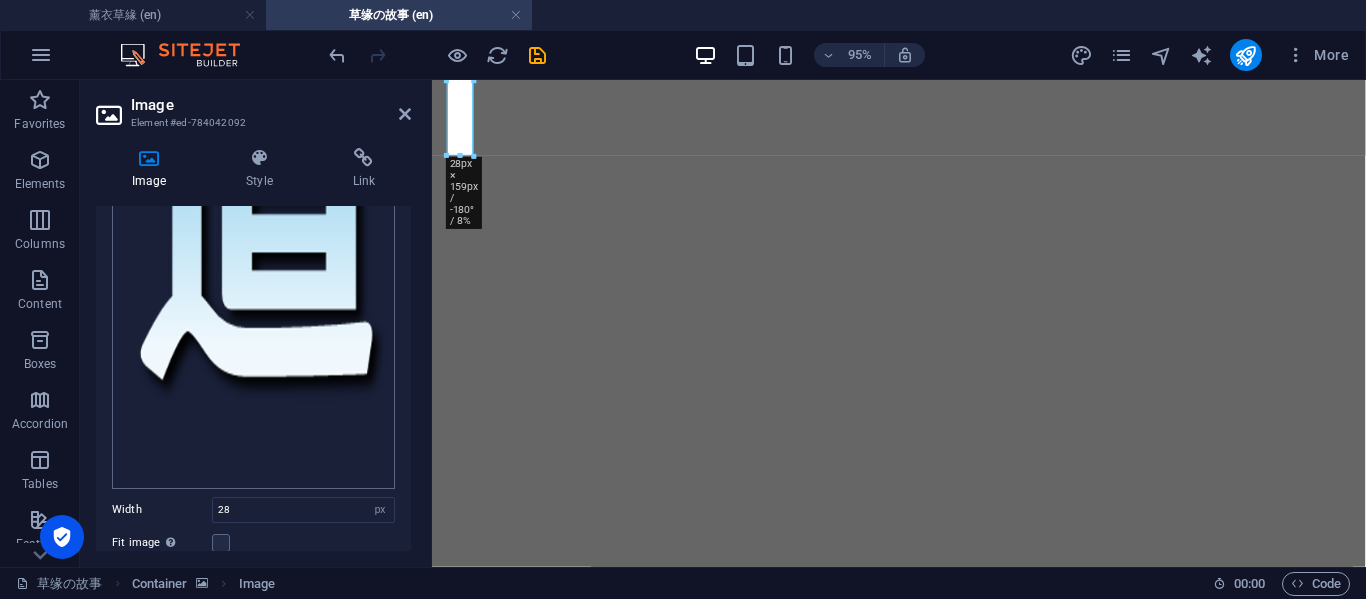 scroll, scrollTop: 1511, scrollLeft: 0, axis: vertical 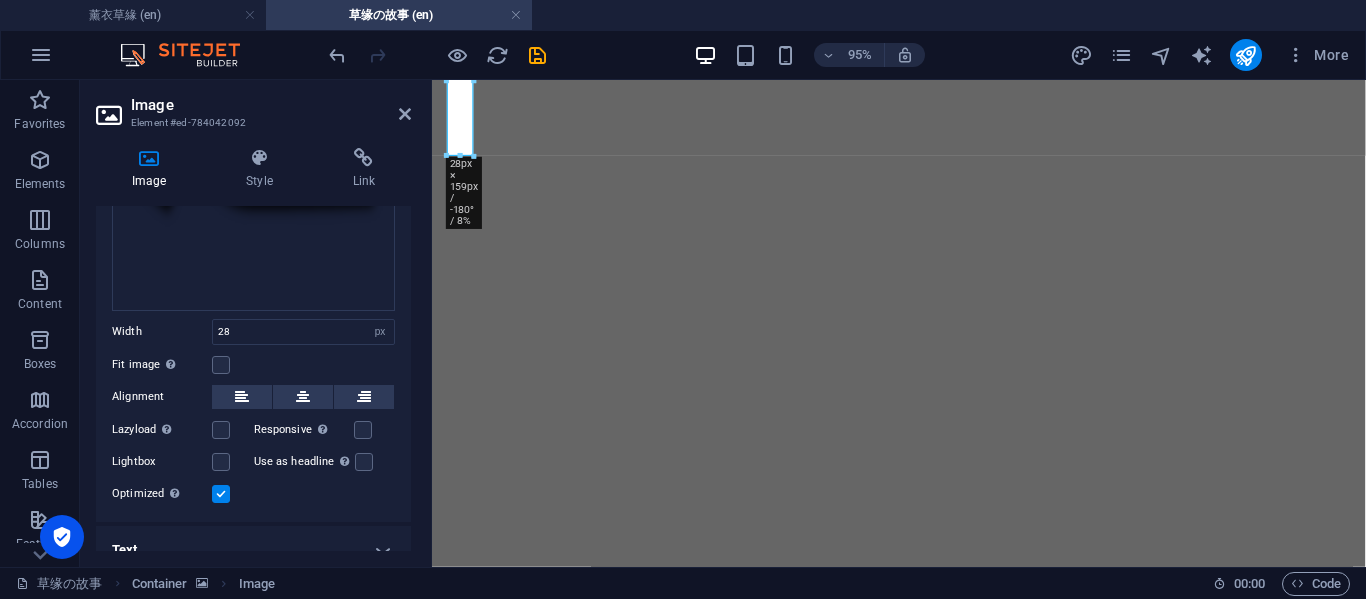 click on "Image" at bounding box center (271, 105) 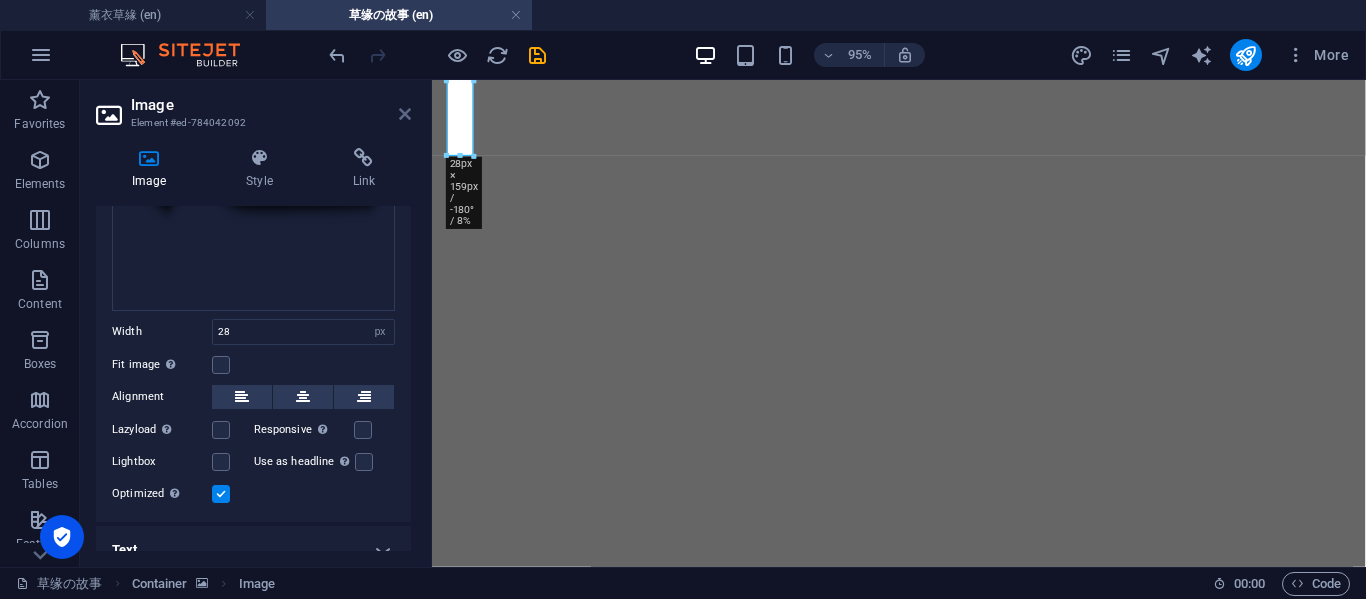 click at bounding box center (405, 114) 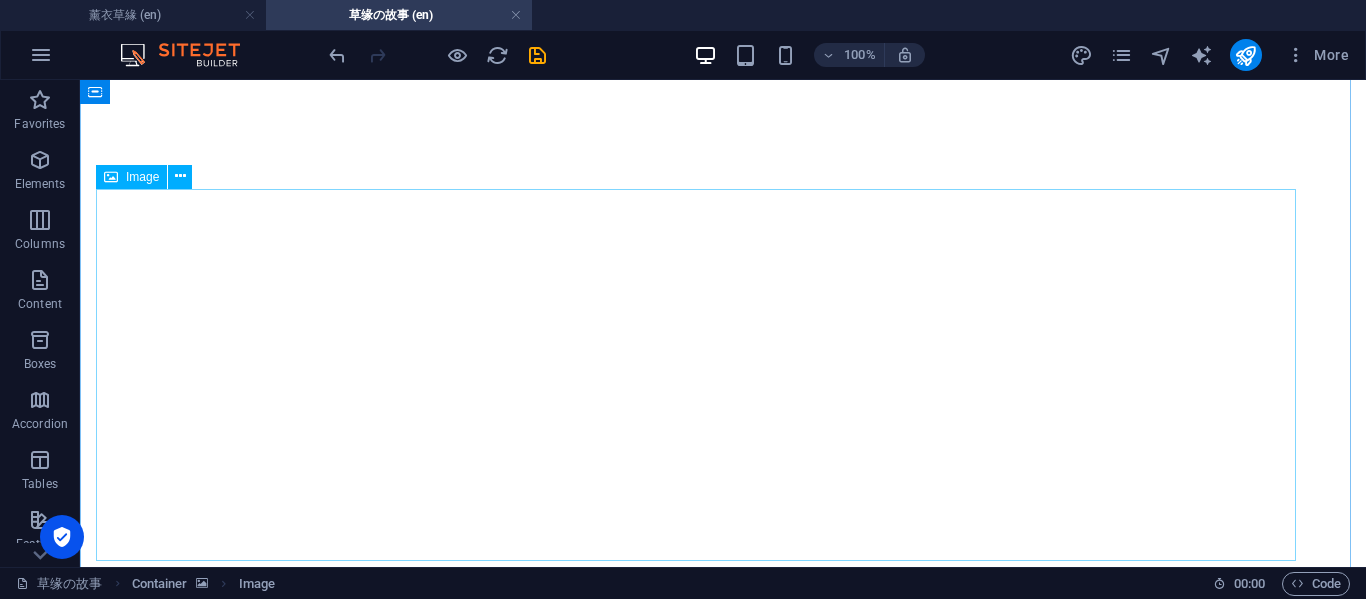 scroll, scrollTop: 1466, scrollLeft: 0, axis: vertical 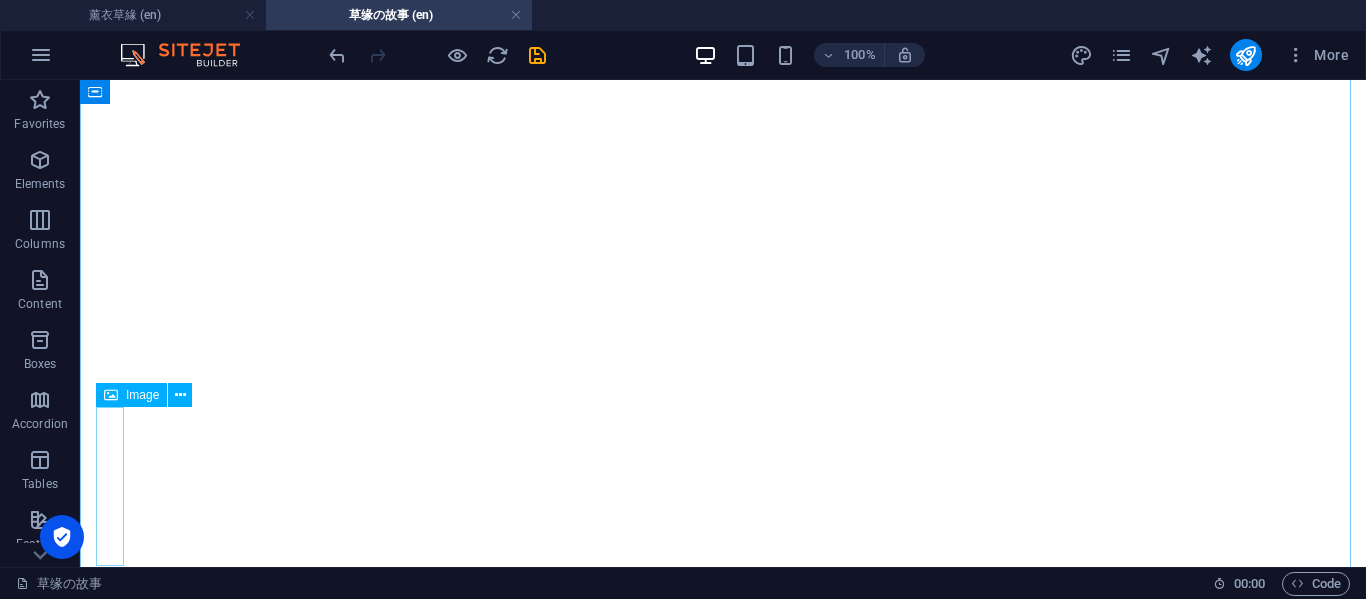 click at bounding box center (723, 4196) 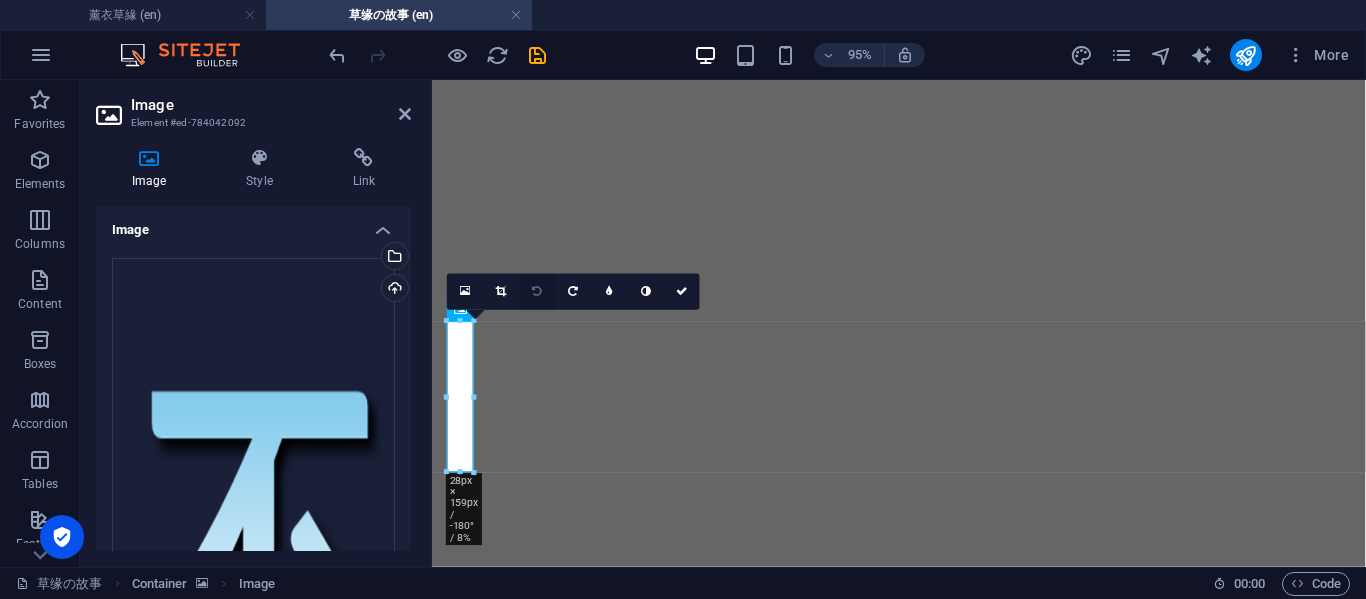 click at bounding box center (538, 291) 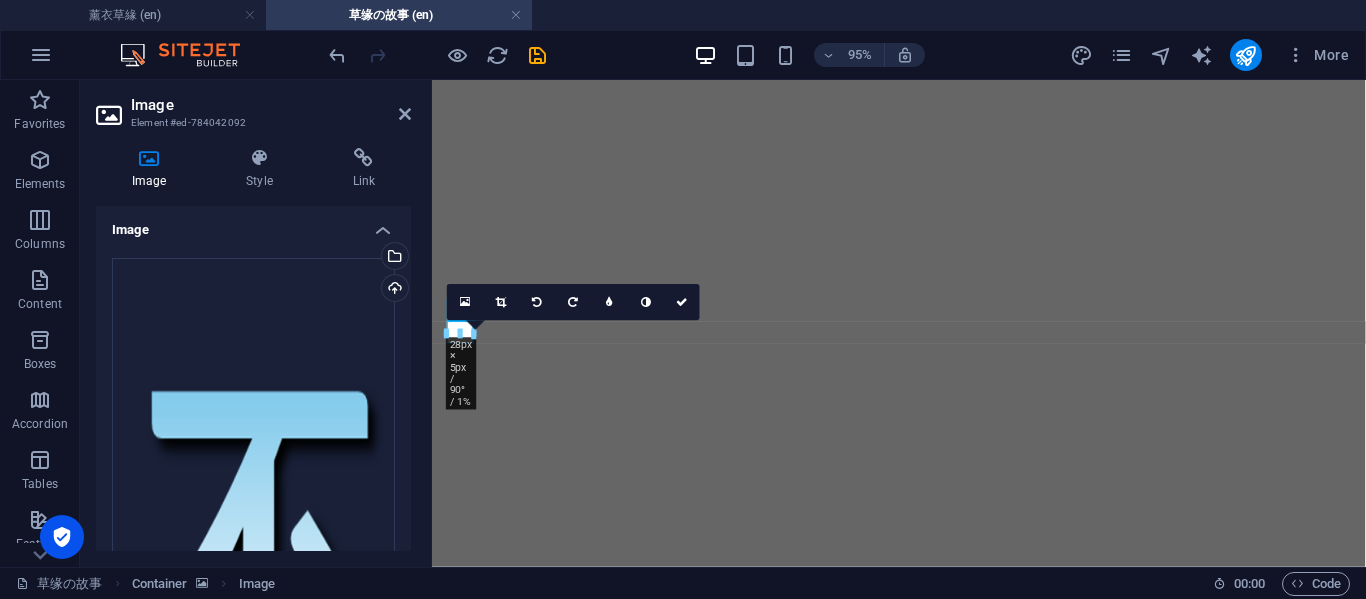 click at bounding box center [537, 302] 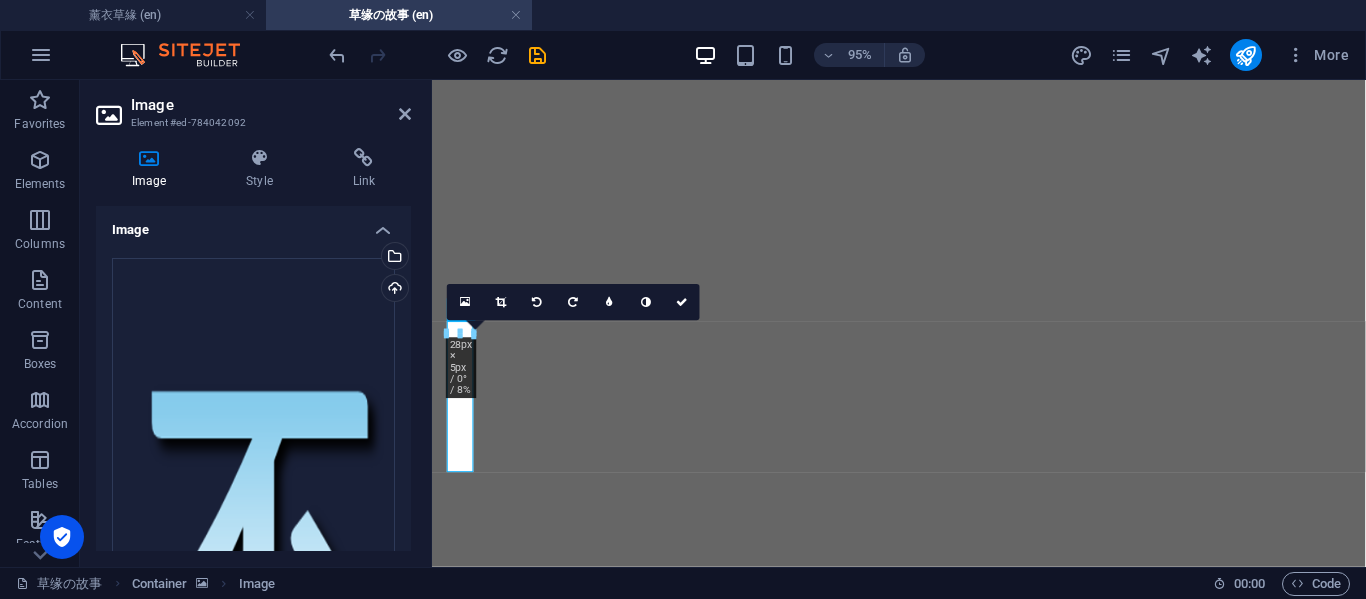 click at bounding box center (537, 302) 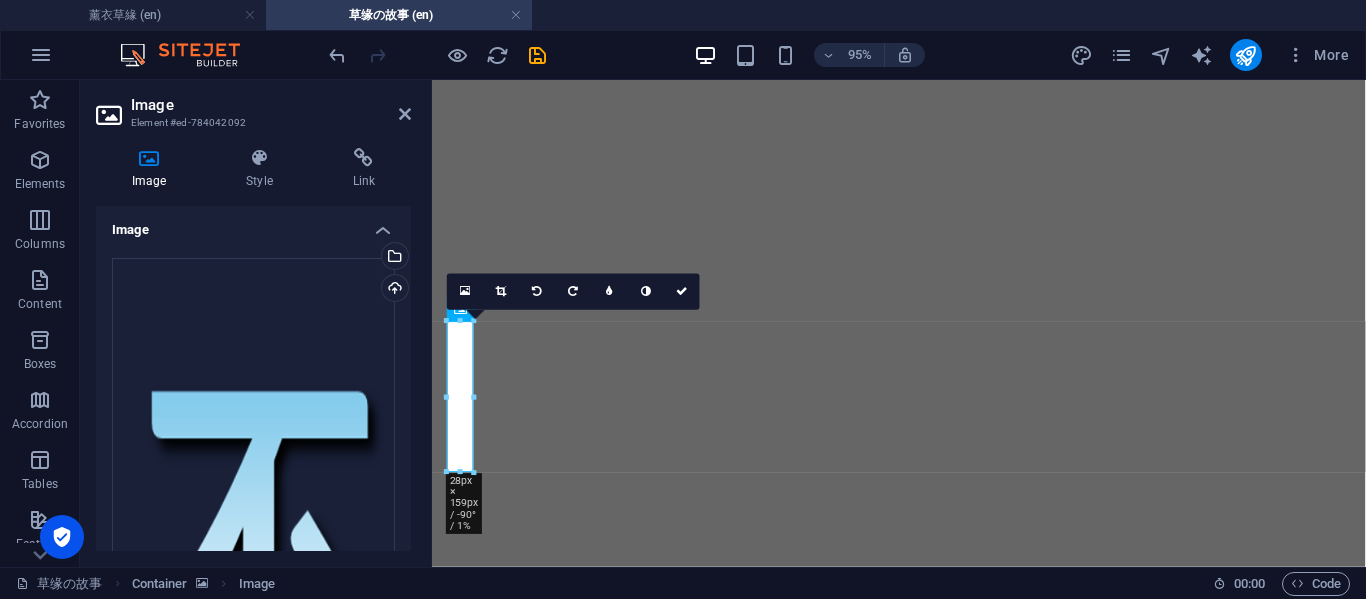 click at bounding box center [538, 291] 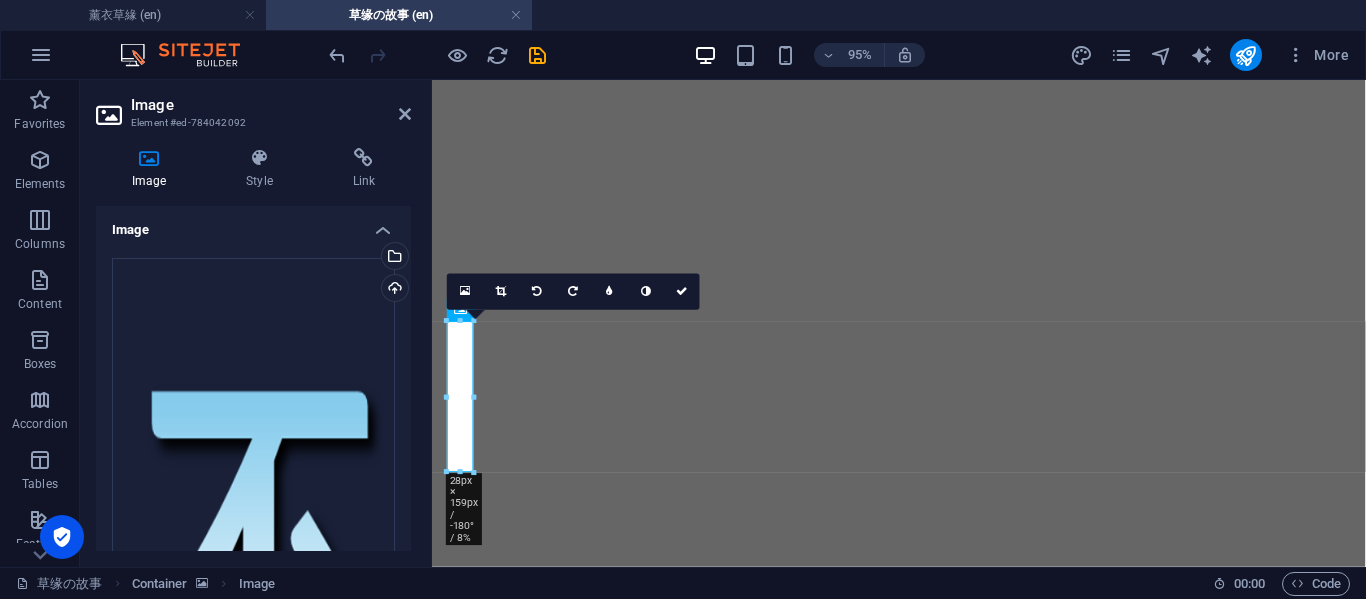 click at bounding box center (538, 291) 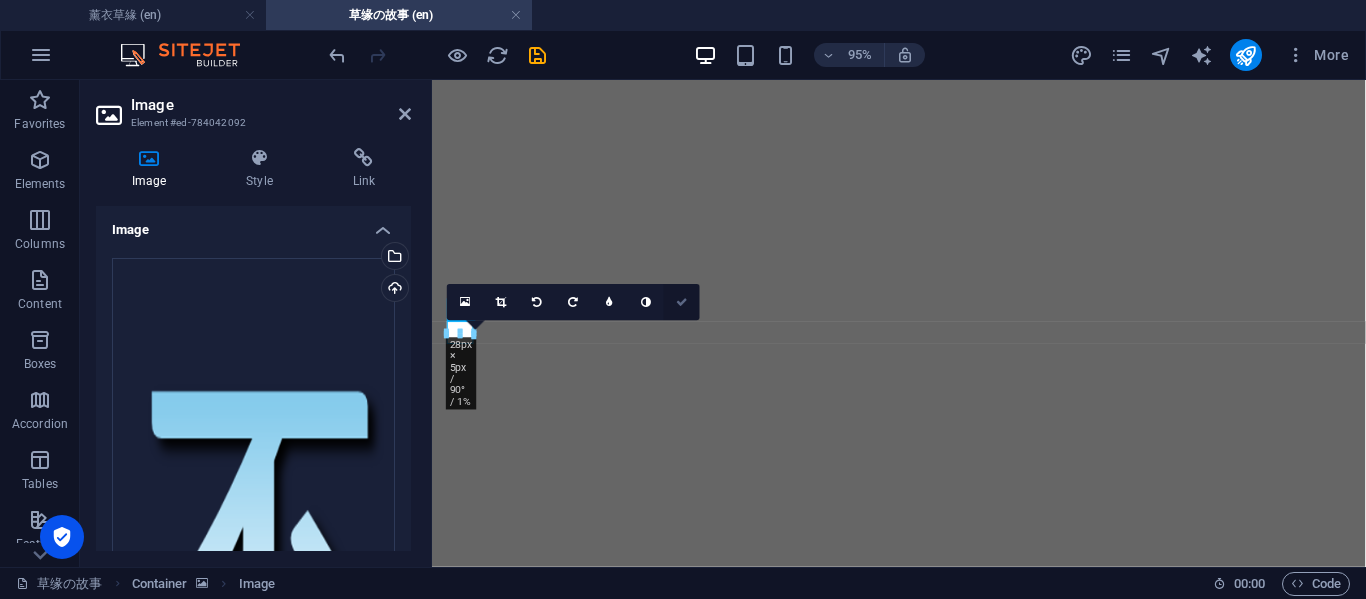 click at bounding box center (682, 301) 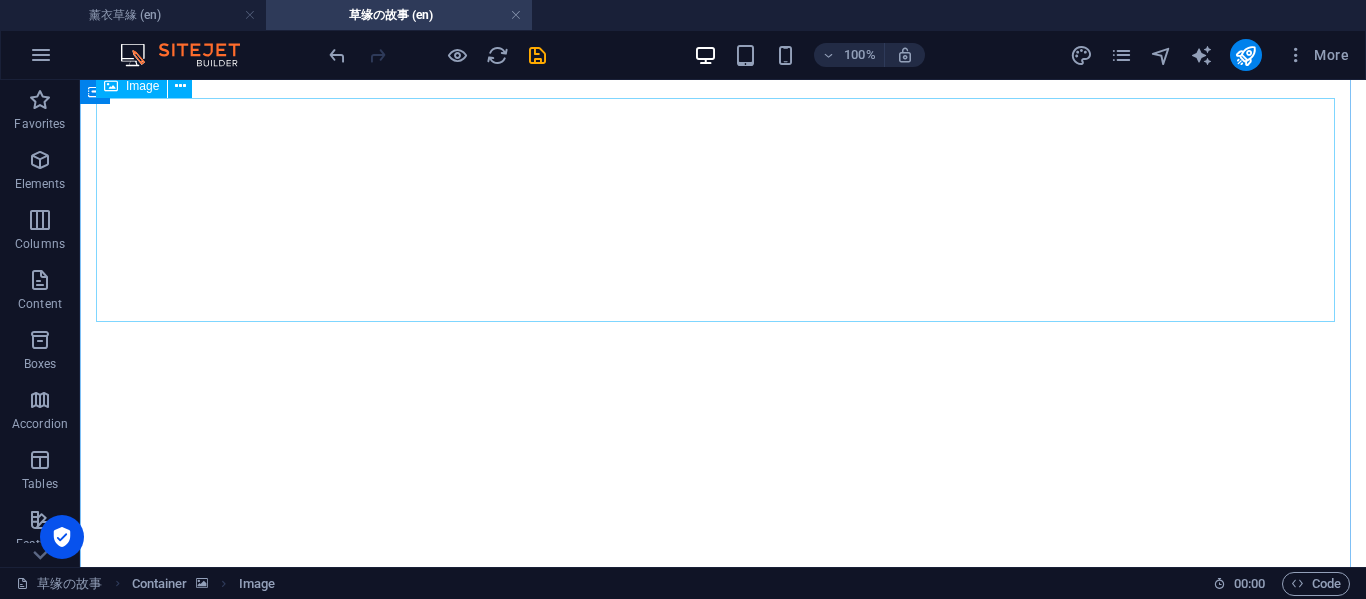 scroll, scrollTop: 1466, scrollLeft: 0, axis: vertical 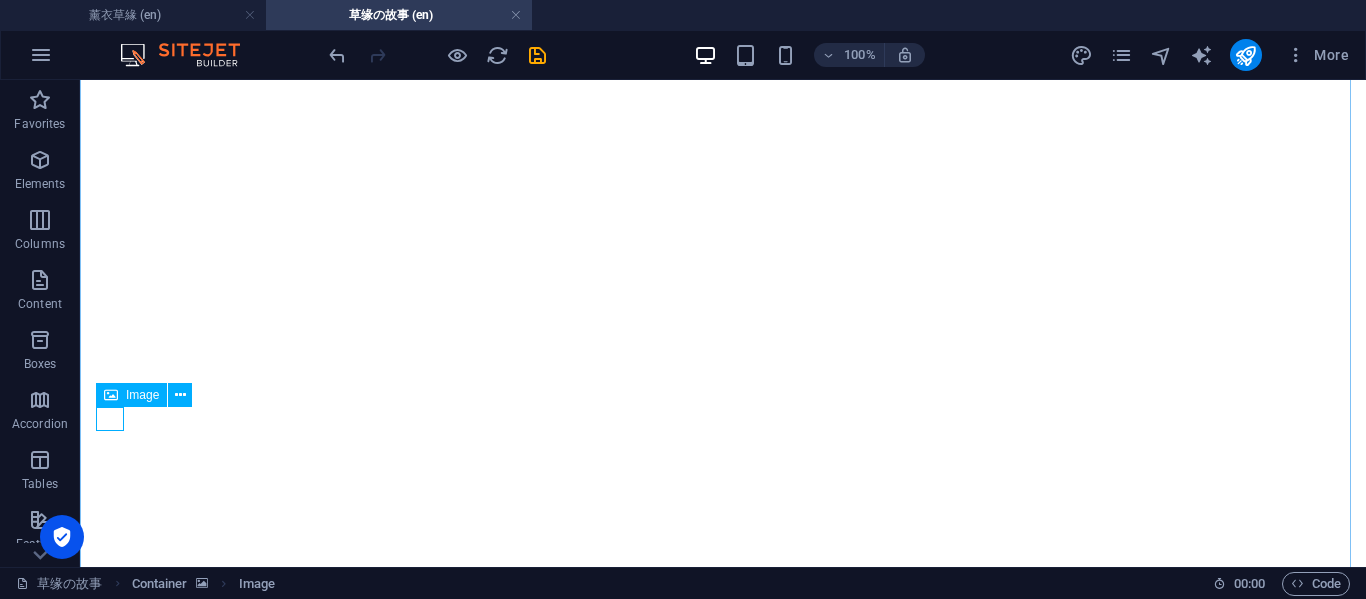 click at bounding box center [723, 3989] 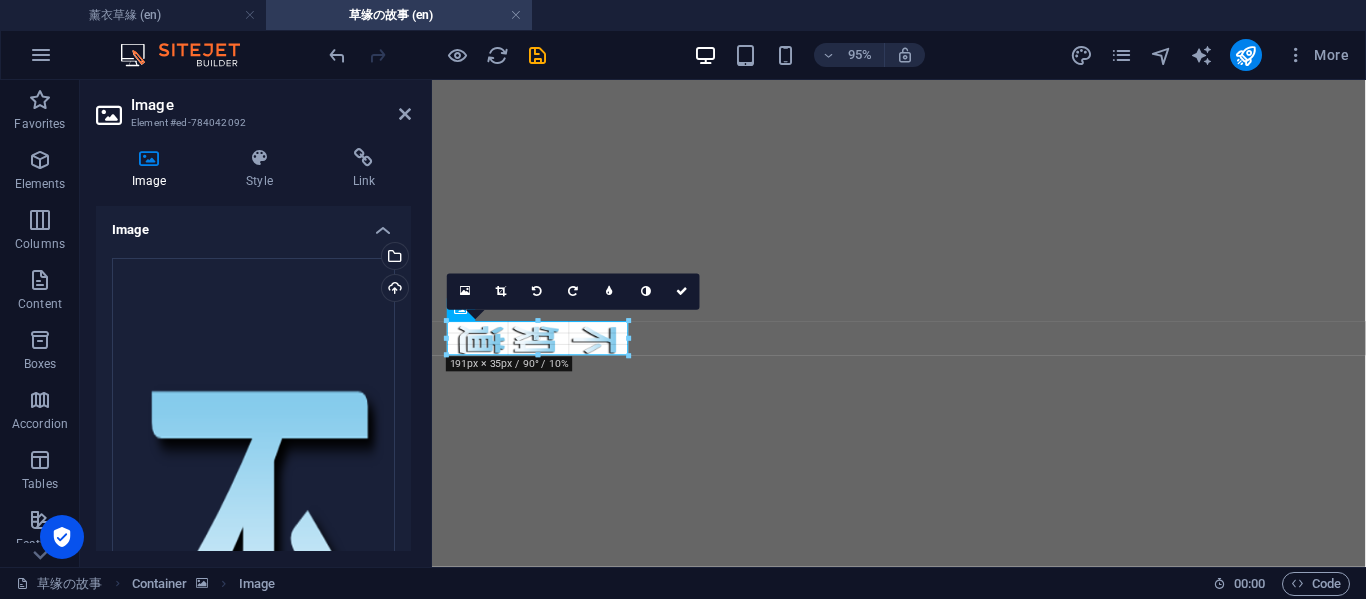 drag, startPoint x: 473, startPoint y: 343, endPoint x: 510, endPoint y: 372, distance: 47.010635 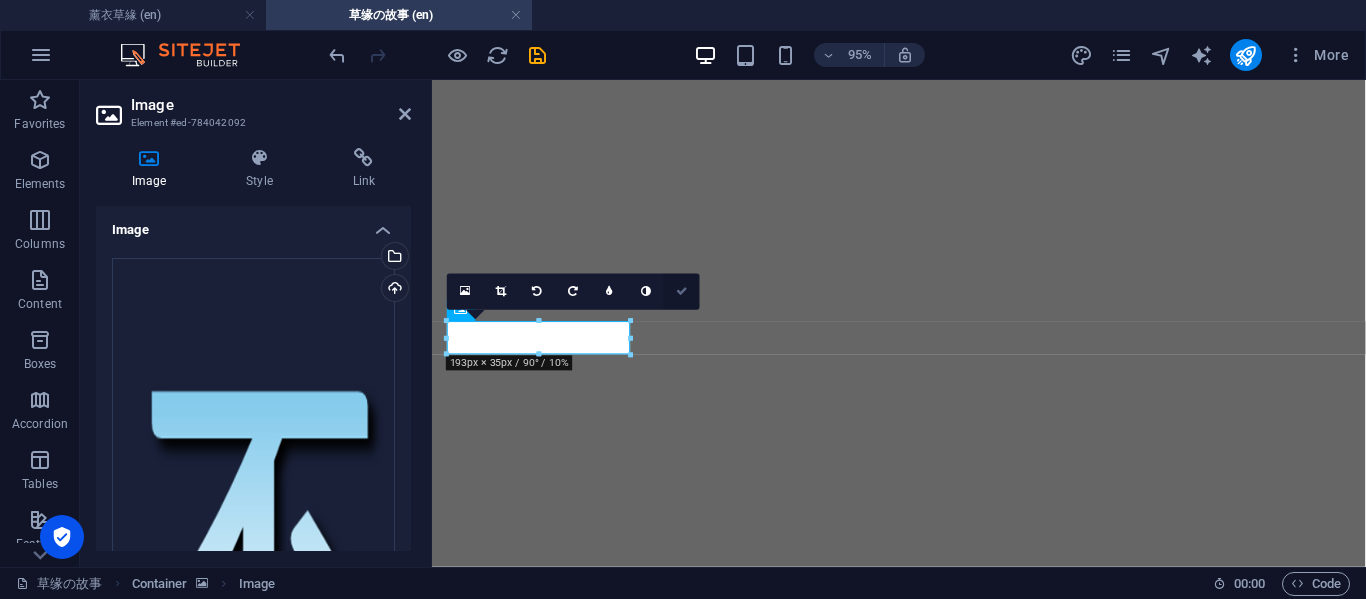 click at bounding box center [682, 292] 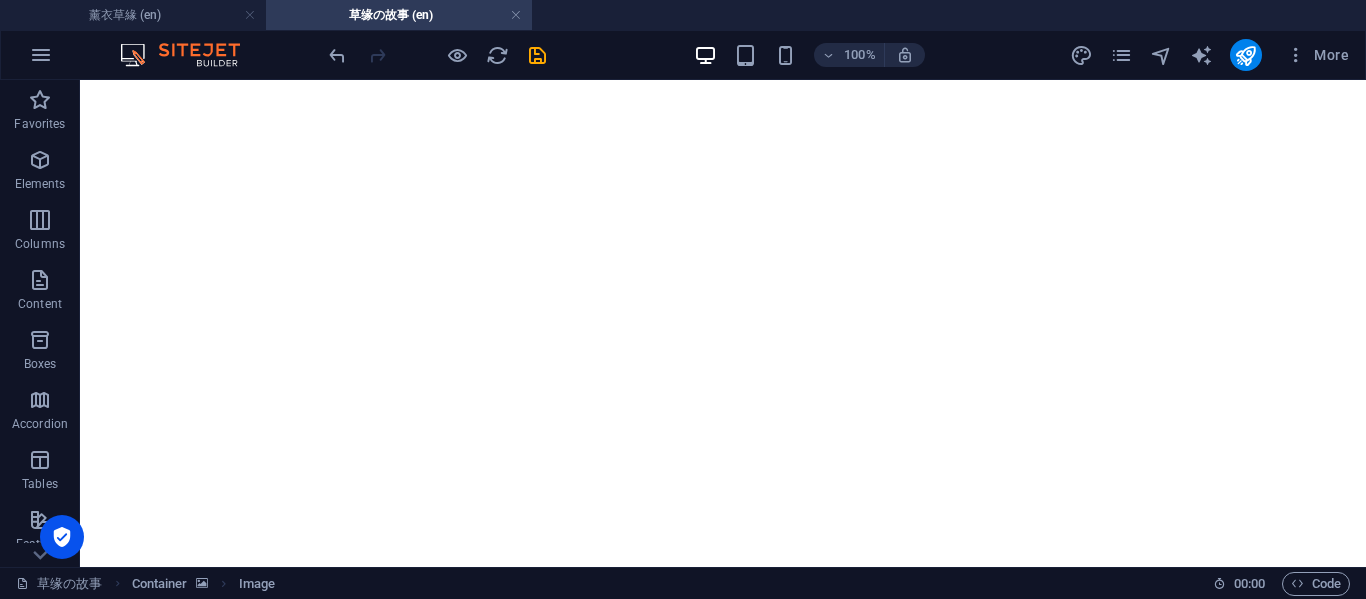 scroll, scrollTop: 1648, scrollLeft: 0, axis: vertical 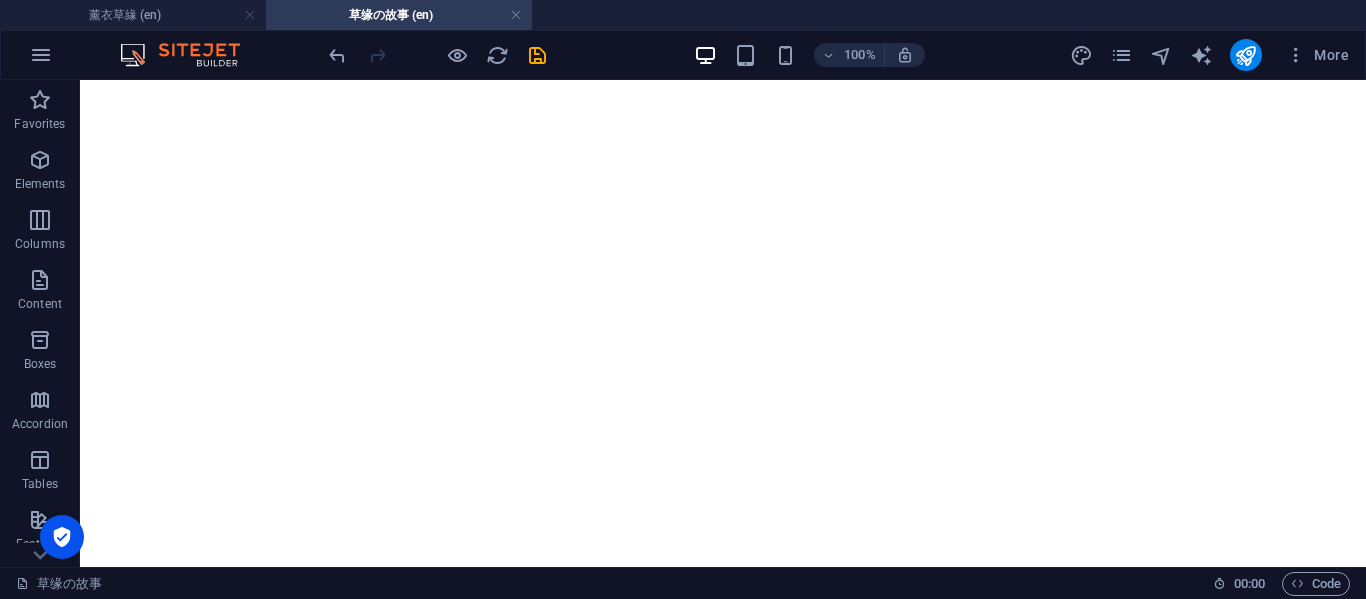 drag, startPoint x: 262, startPoint y: 102, endPoint x: 388, endPoint y: 386, distance: 310.69598 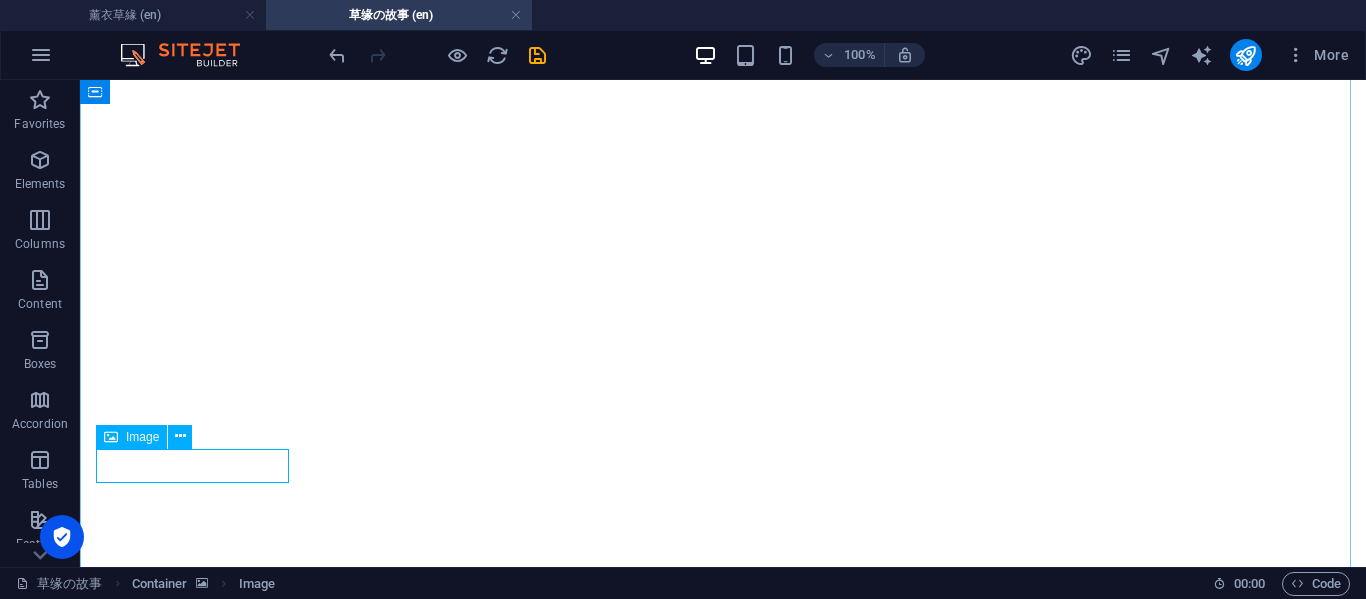 click at bounding box center (723, 4089) 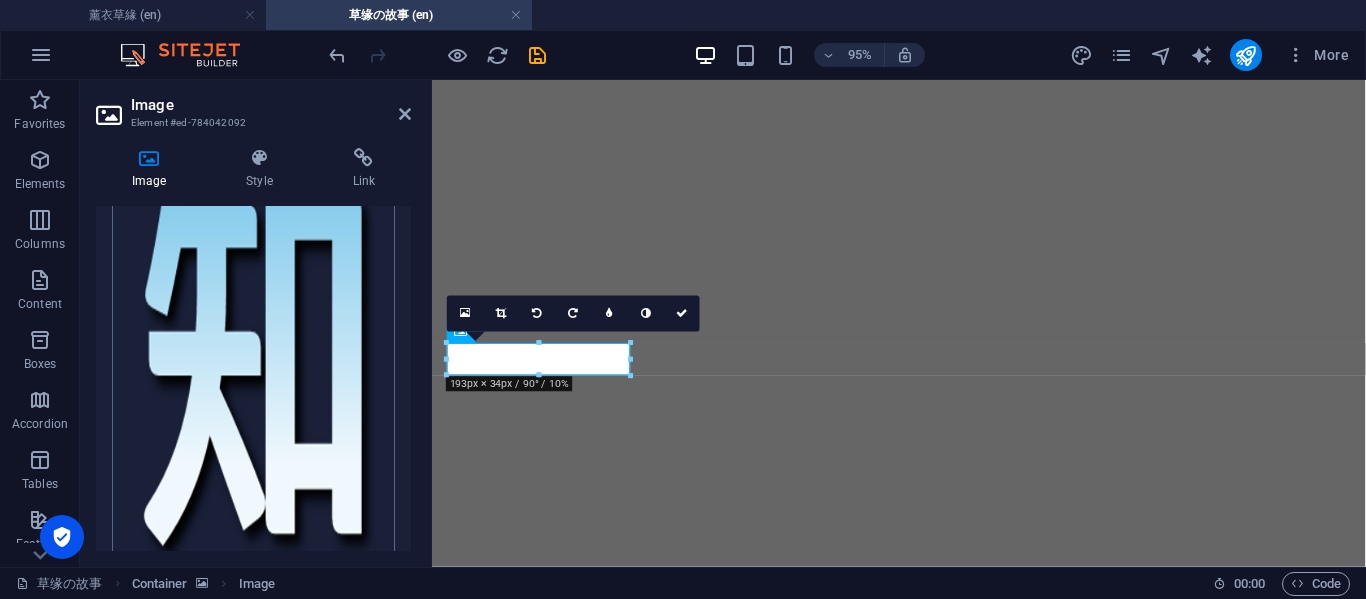 scroll, scrollTop: 1000, scrollLeft: 0, axis: vertical 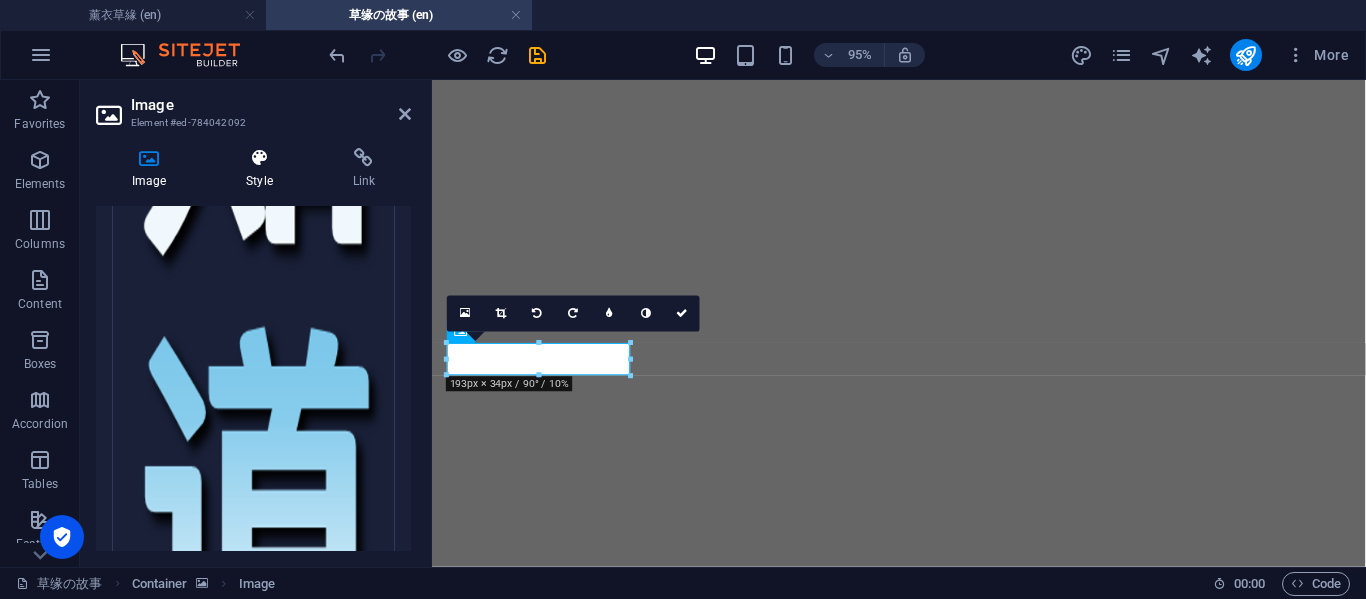 click on "Style" at bounding box center [263, 169] 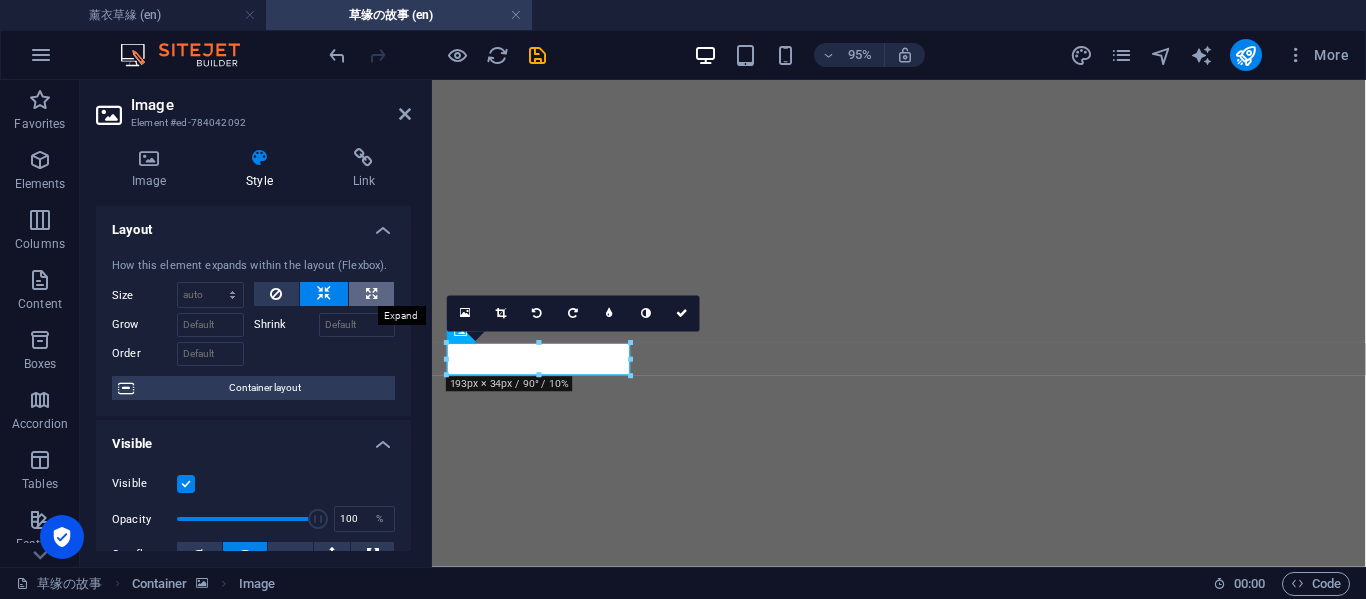click at bounding box center [371, 294] 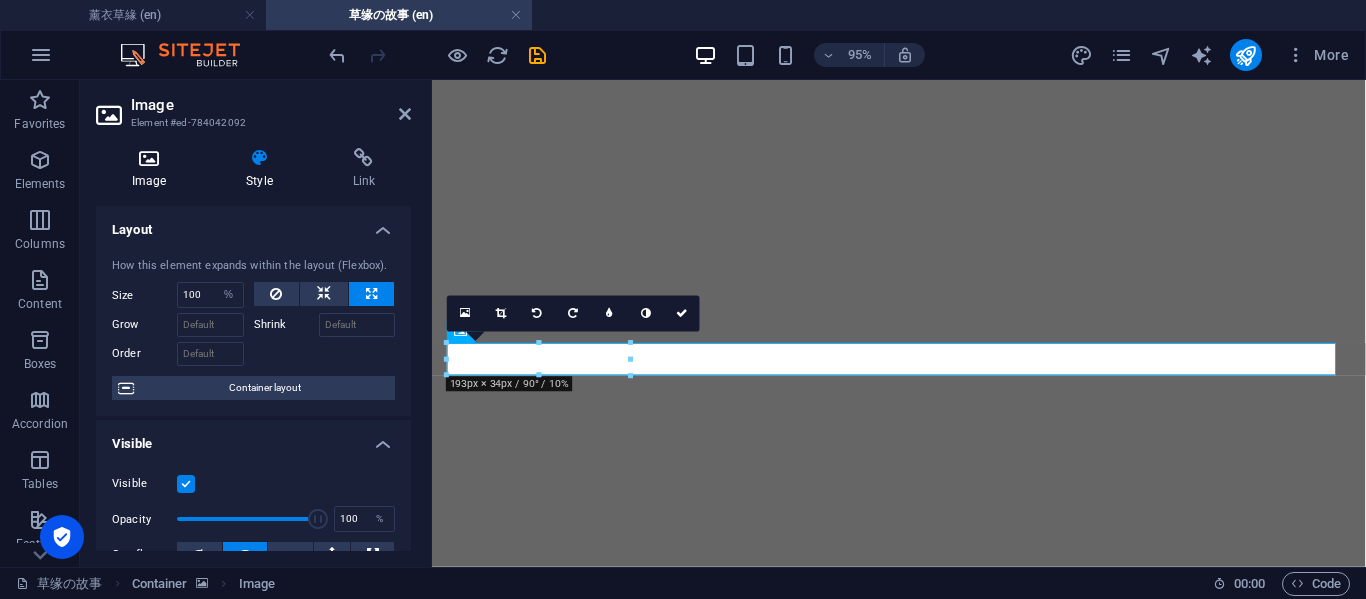 click on "Image" at bounding box center [153, 169] 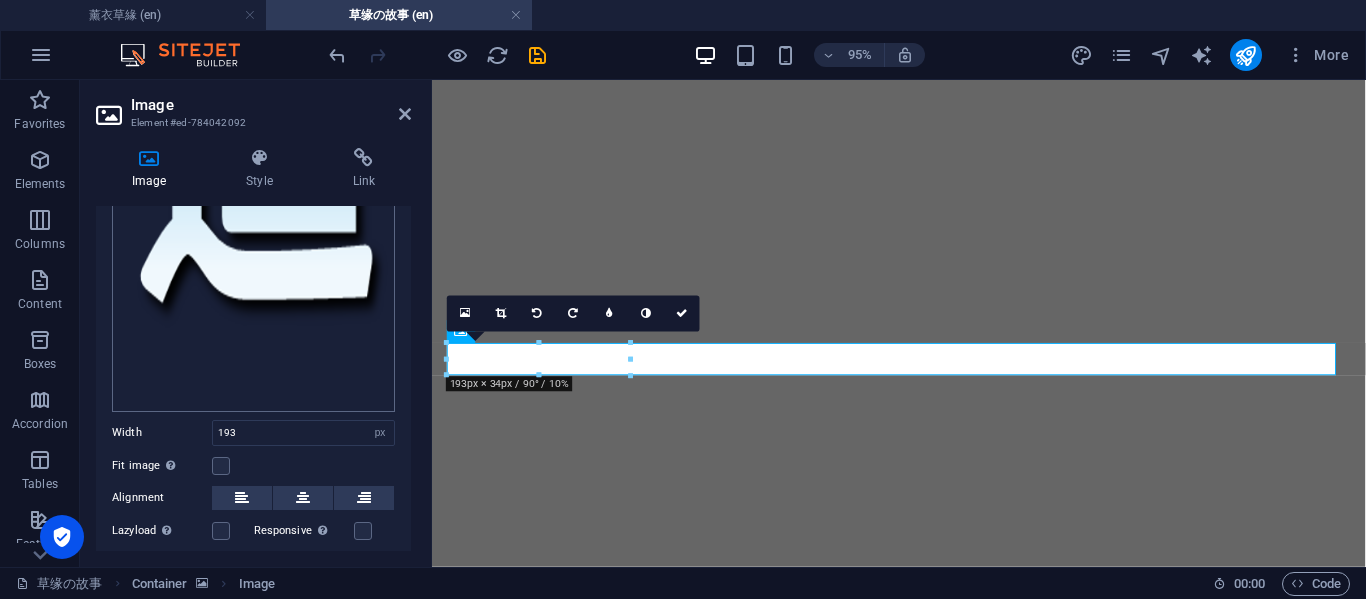 scroll, scrollTop: 1511, scrollLeft: 0, axis: vertical 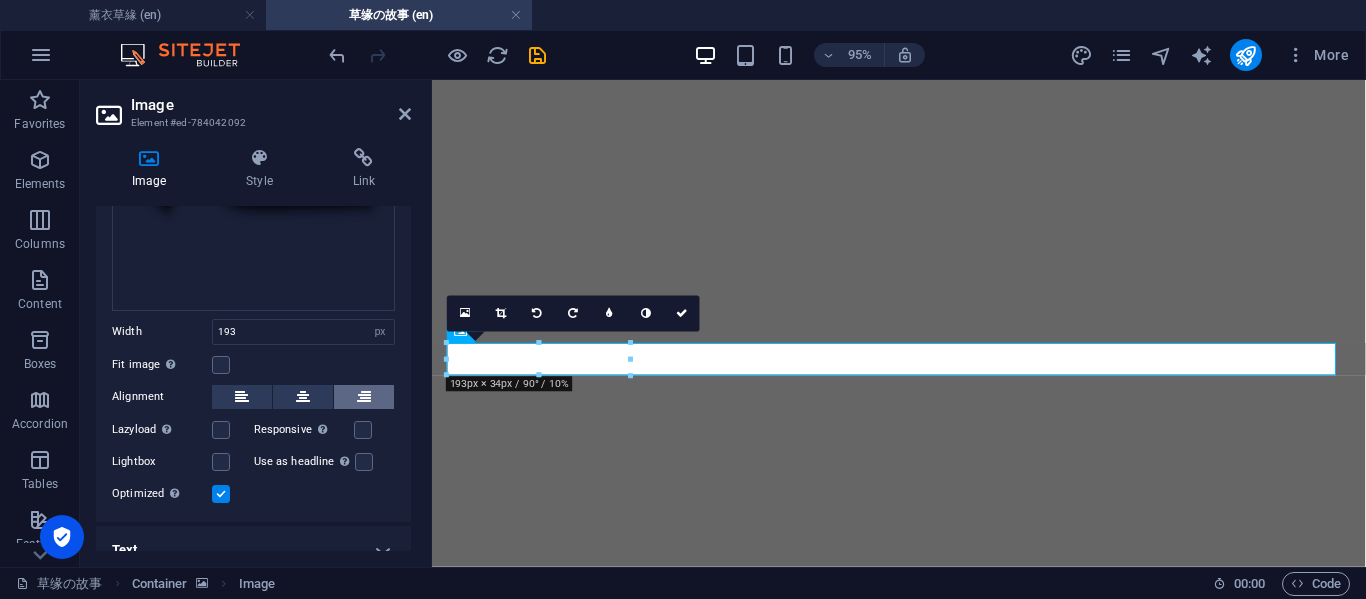 click at bounding box center (364, 397) 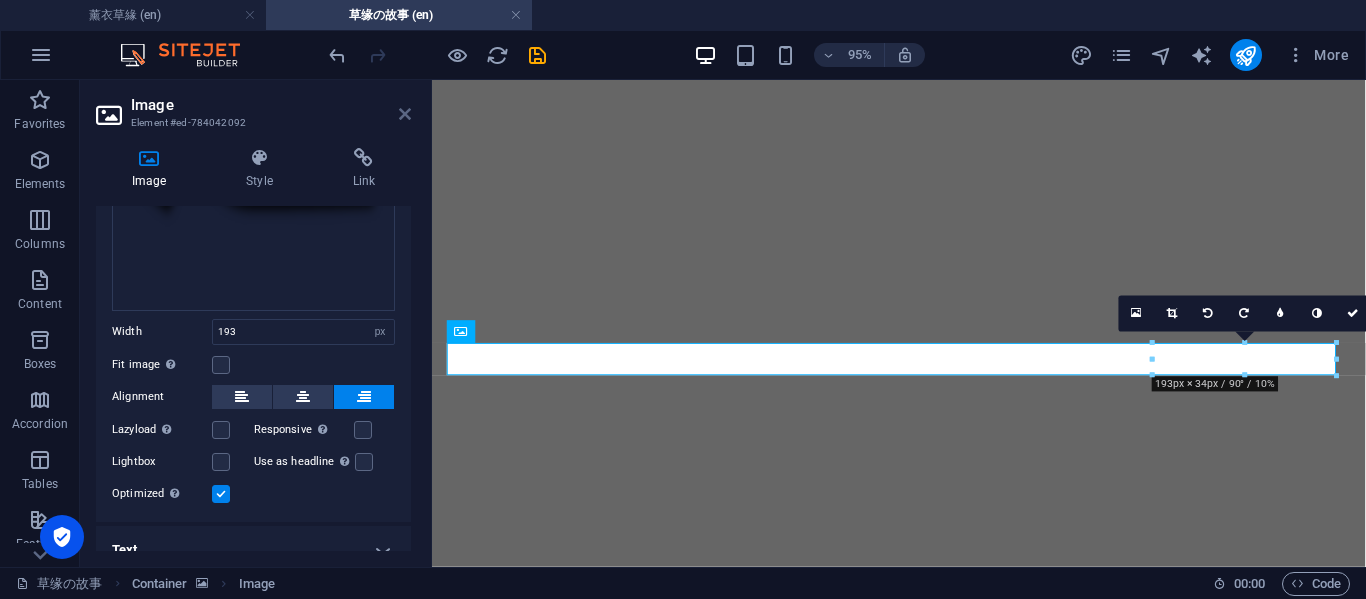 click at bounding box center (405, 114) 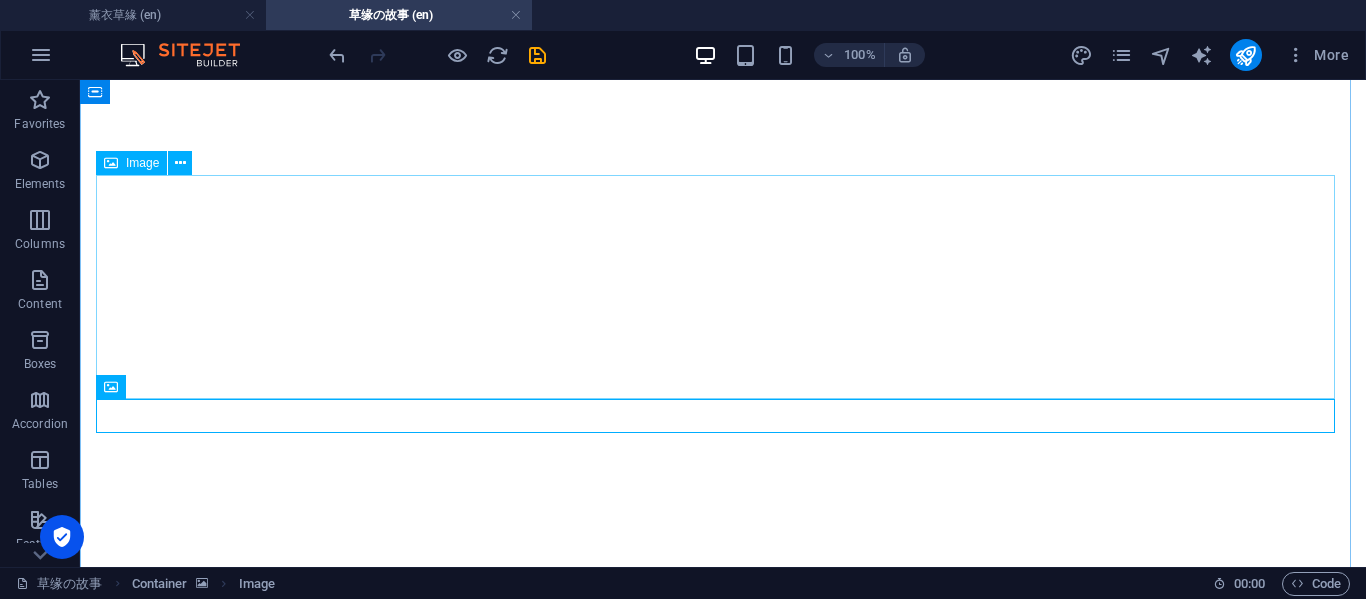scroll, scrollTop: 1982, scrollLeft: 0, axis: vertical 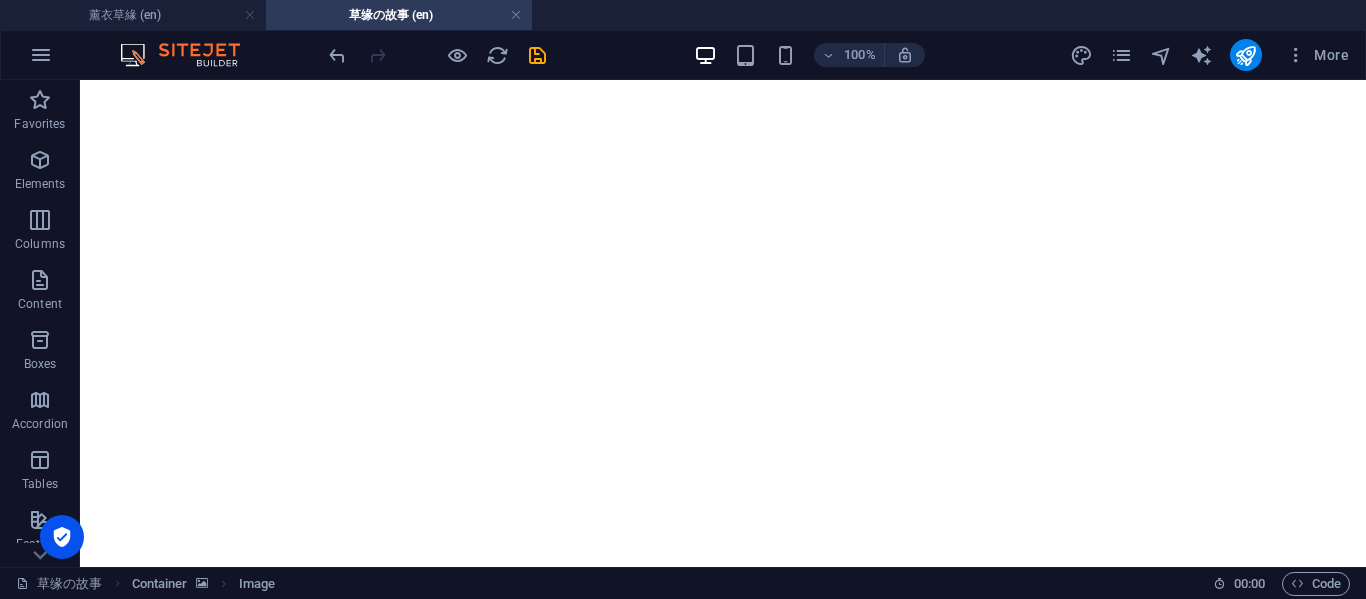 drag, startPoint x: 915, startPoint y: 200, endPoint x: 169, endPoint y: 210, distance: 746.067 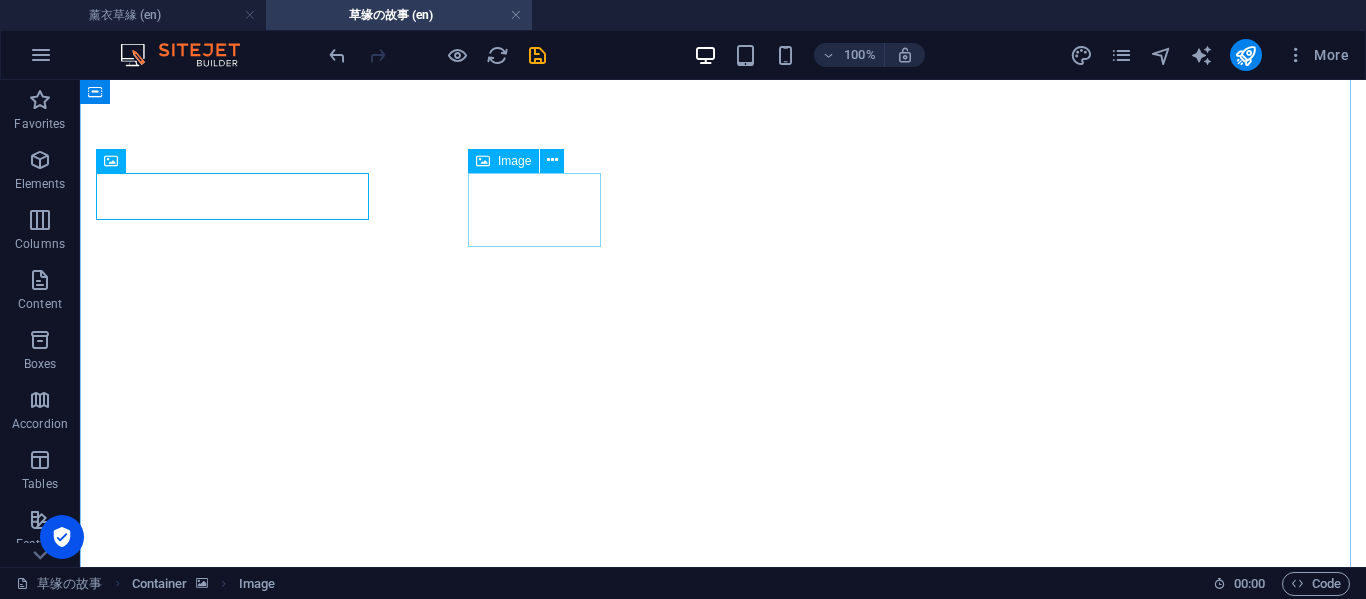 click at bounding box center [723, 4073] 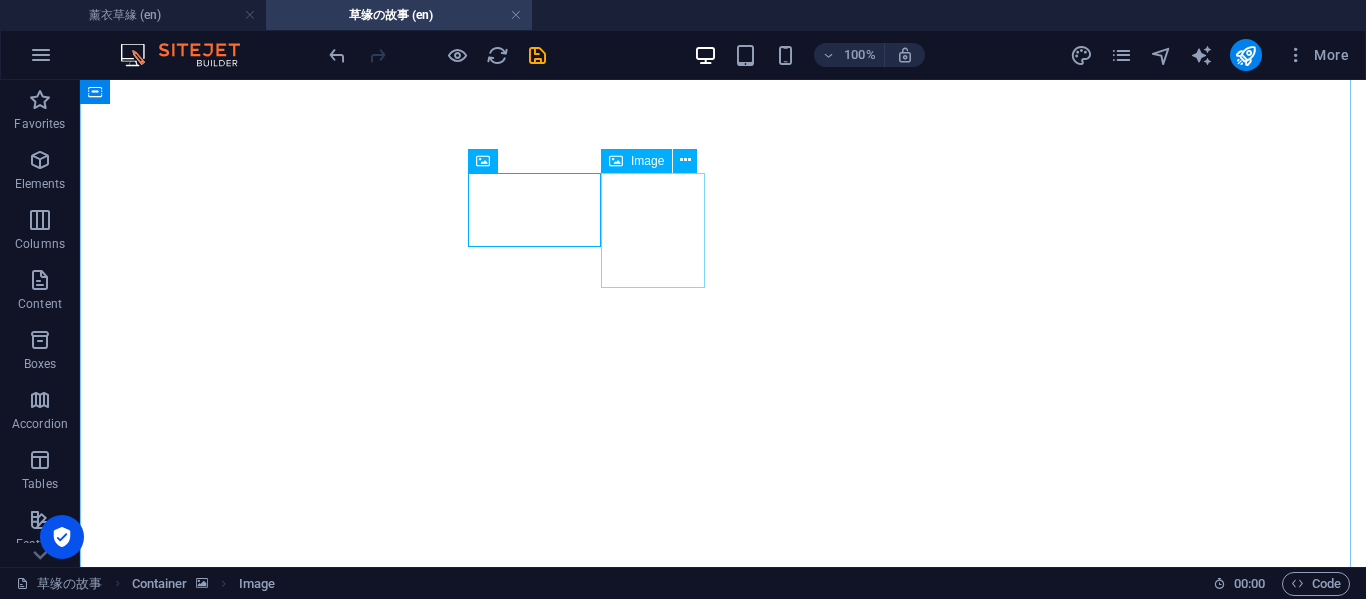 click at bounding box center [723, 4171] 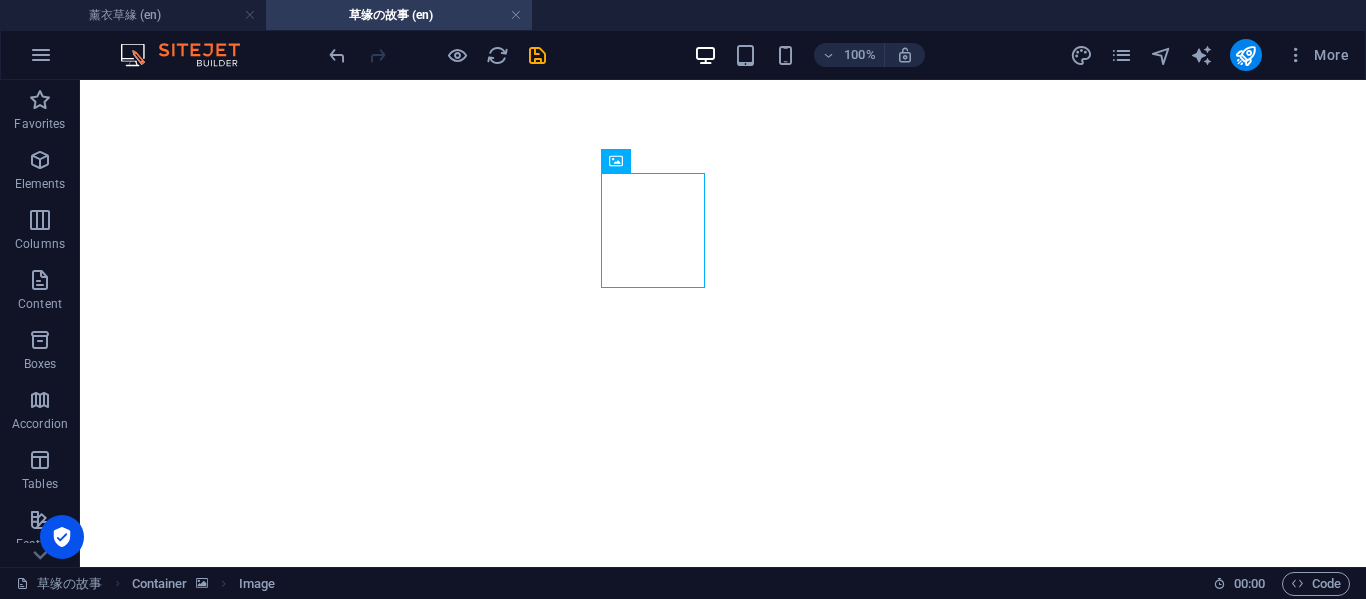 click at bounding box center (723, -1876) 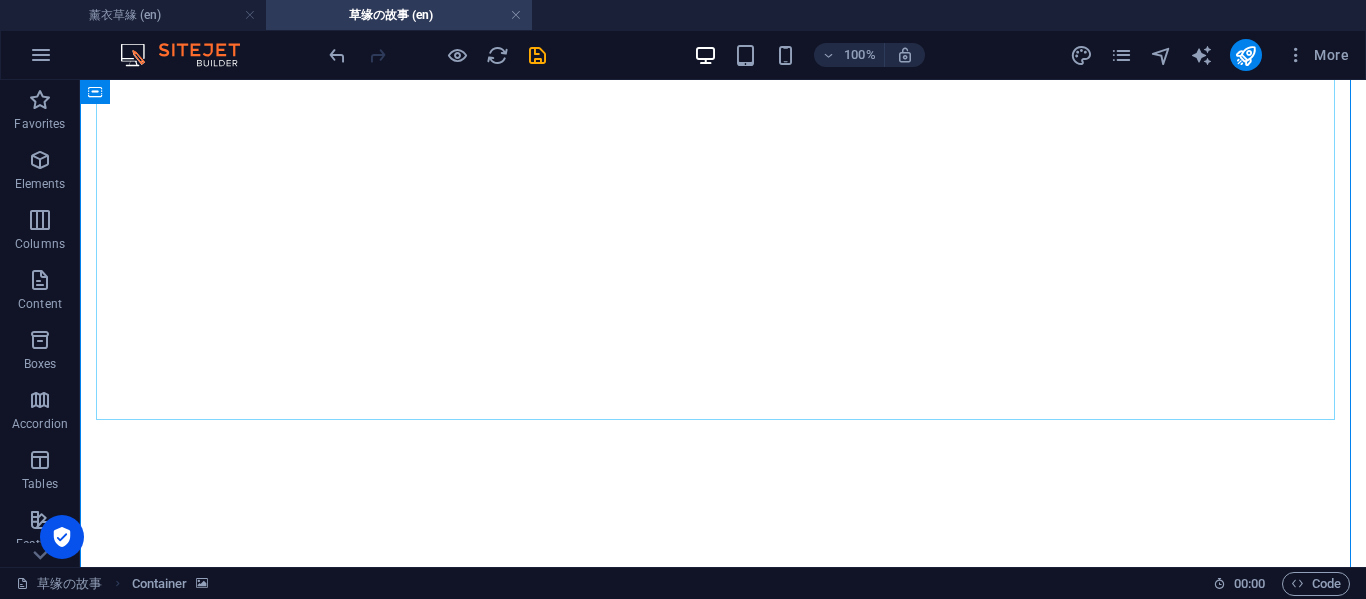 scroll, scrollTop: 2648, scrollLeft: 0, axis: vertical 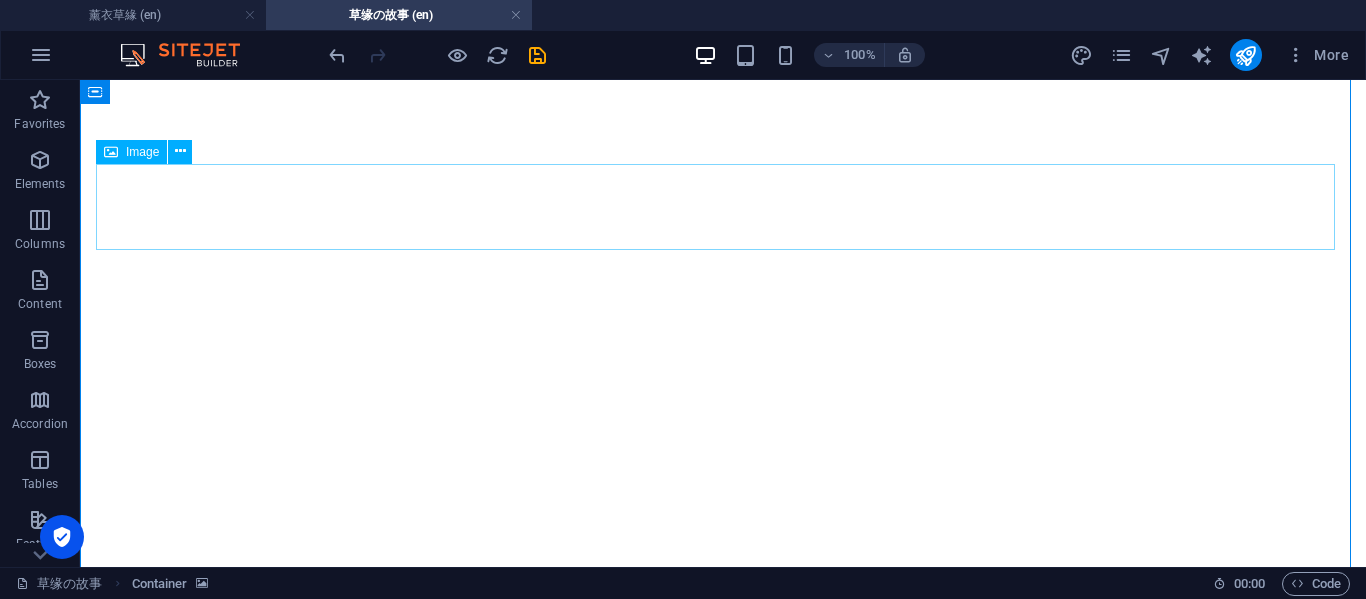 click at bounding box center (723, 4364) 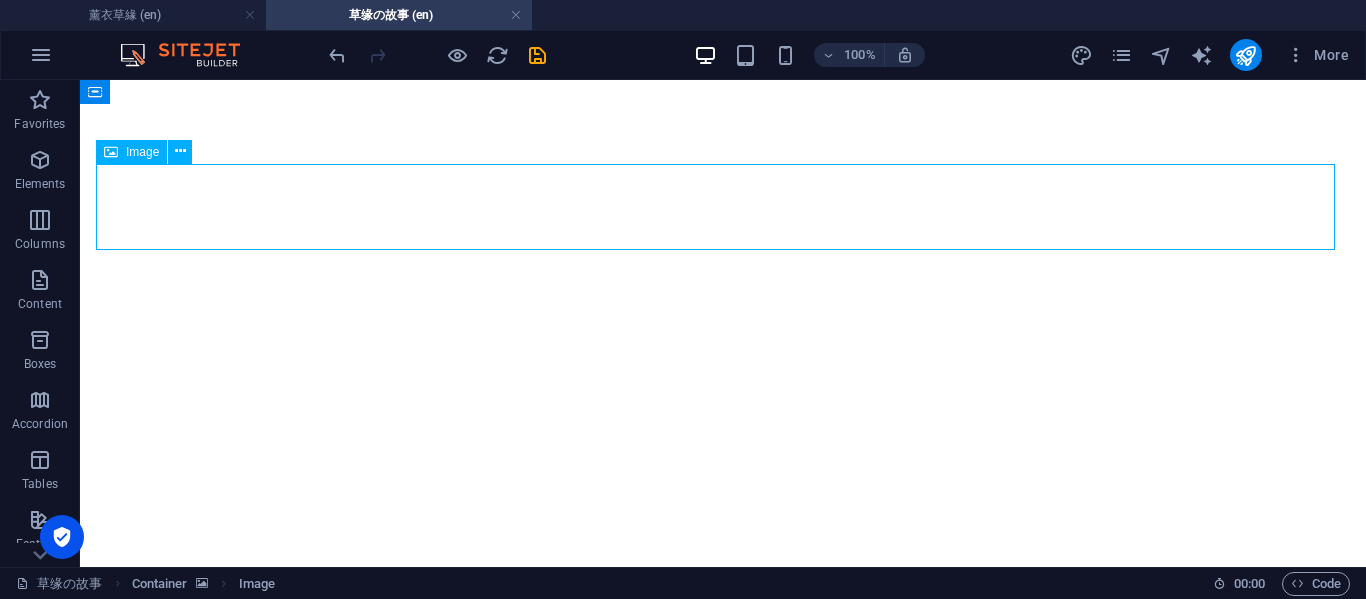 click at bounding box center [723, 4364] 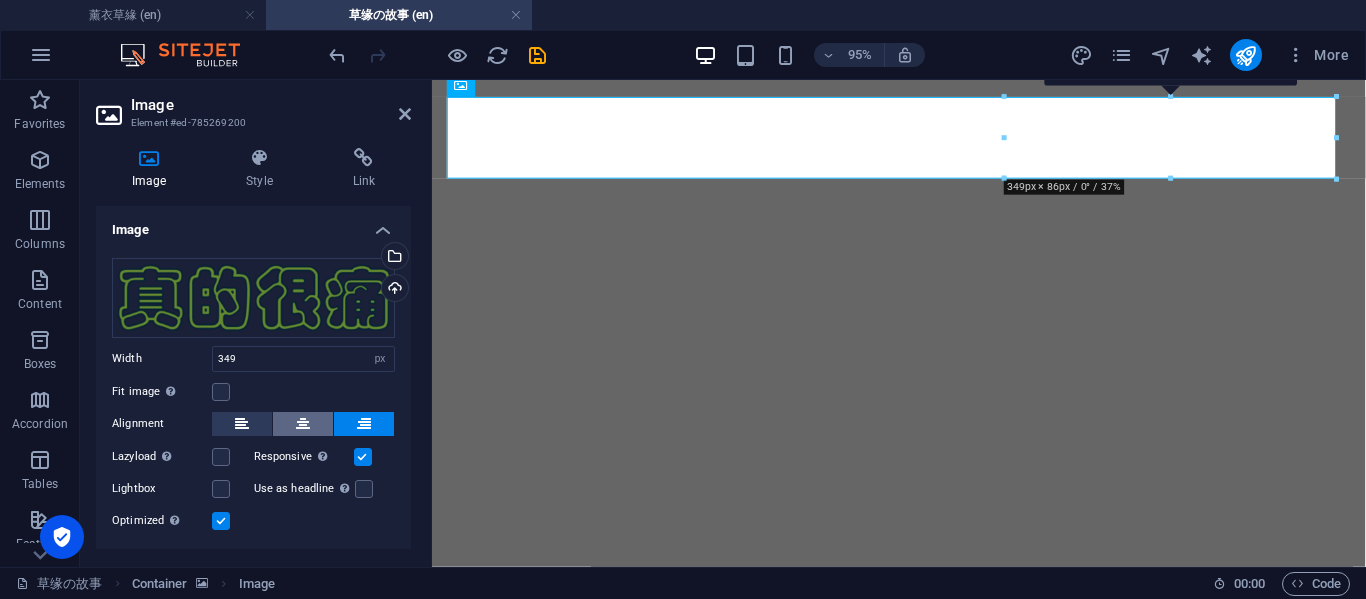 click at bounding box center [303, 424] 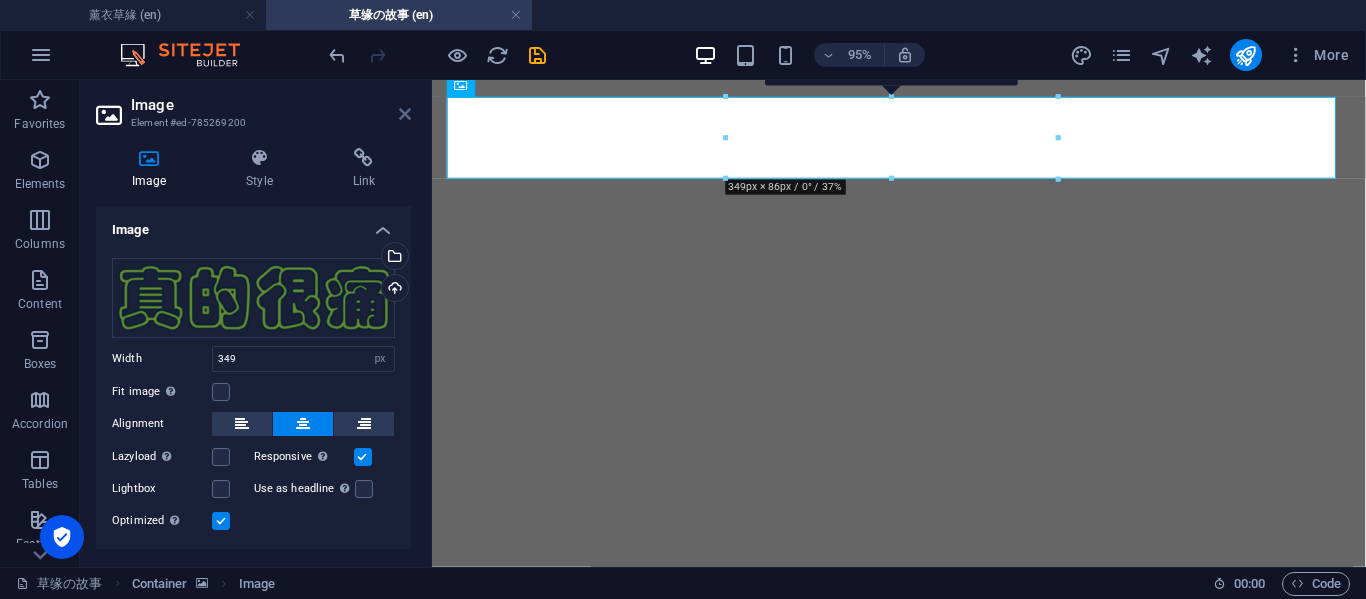 click at bounding box center [405, 114] 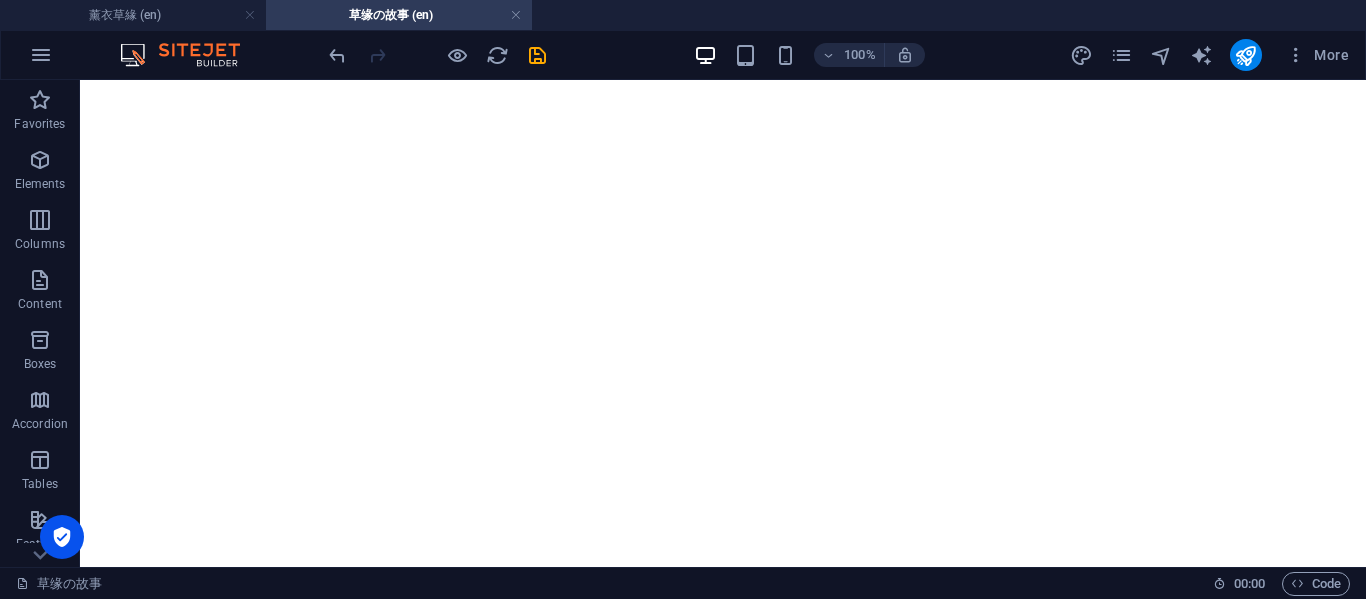 scroll, scrollTop: 407, scrollLeft: 0, axis: vertical 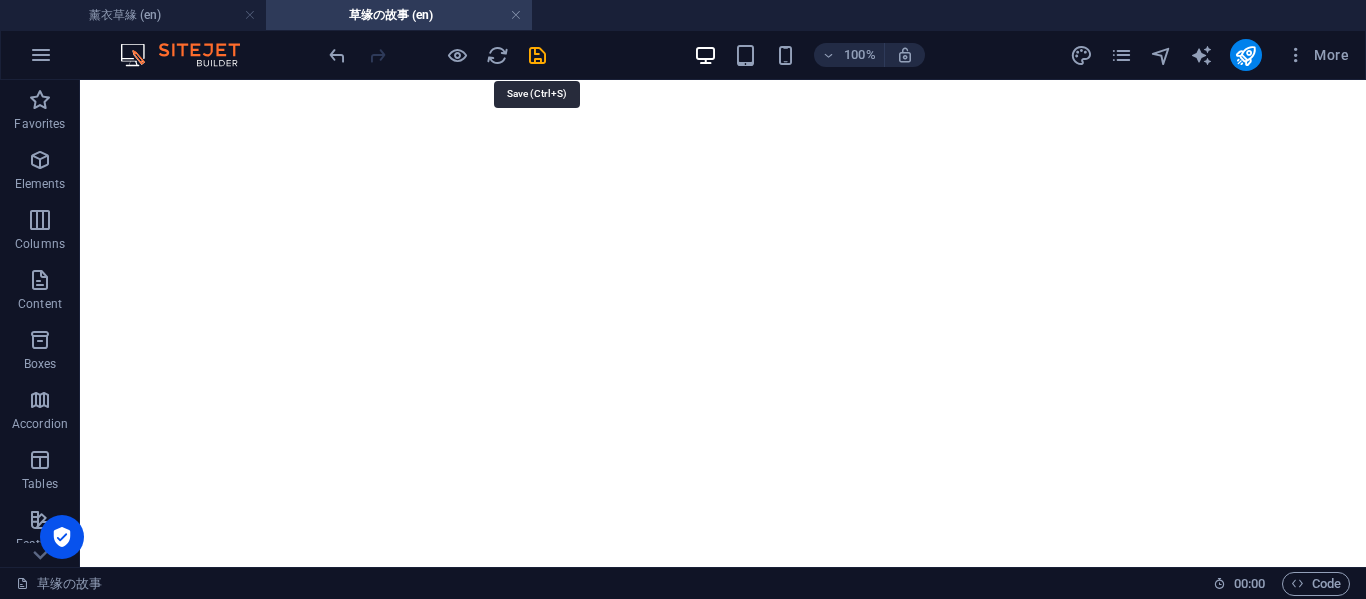 click at bounding box center [537, 55] 